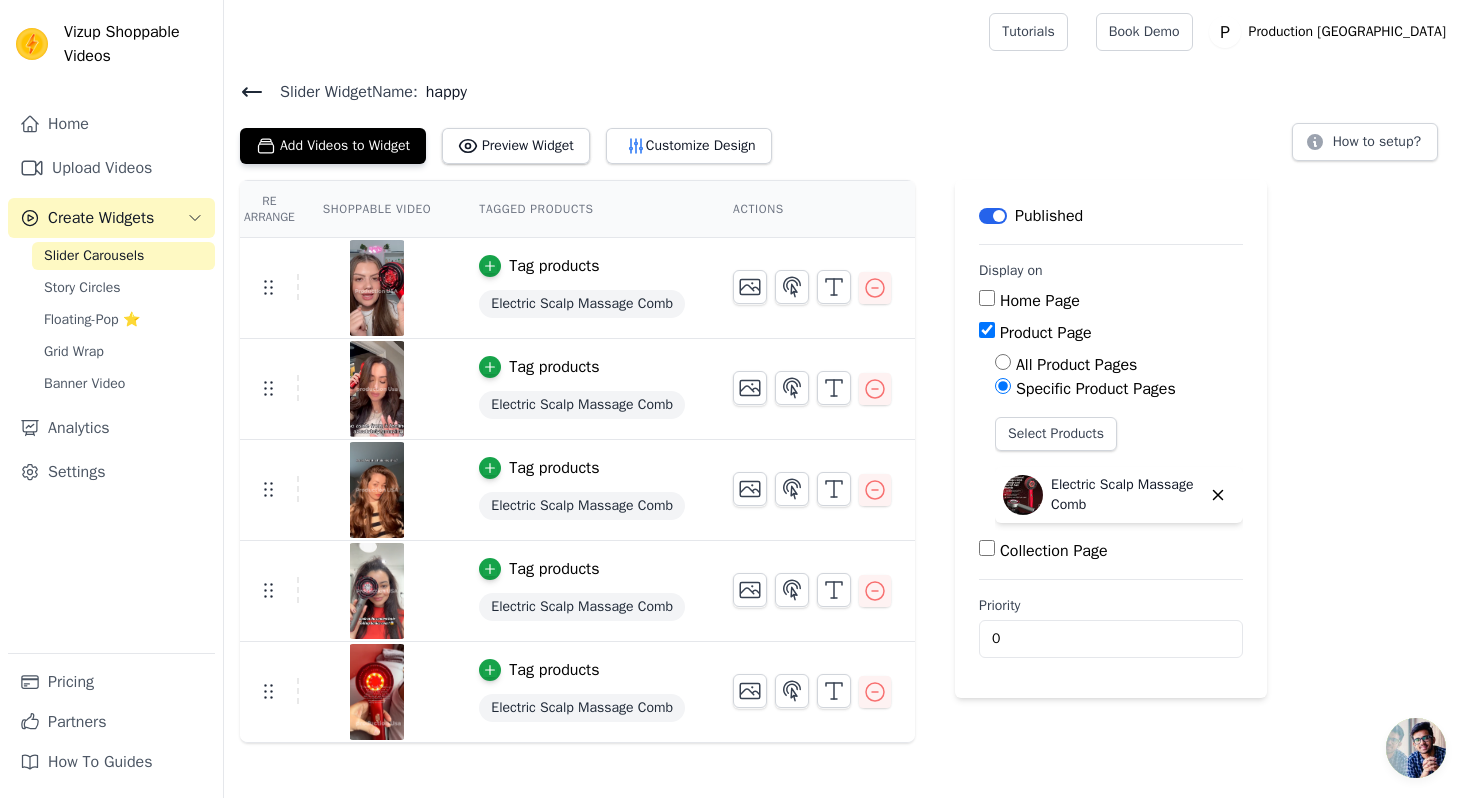 scroll, scrollTop: 0, scrollLeft: 0, axis: both 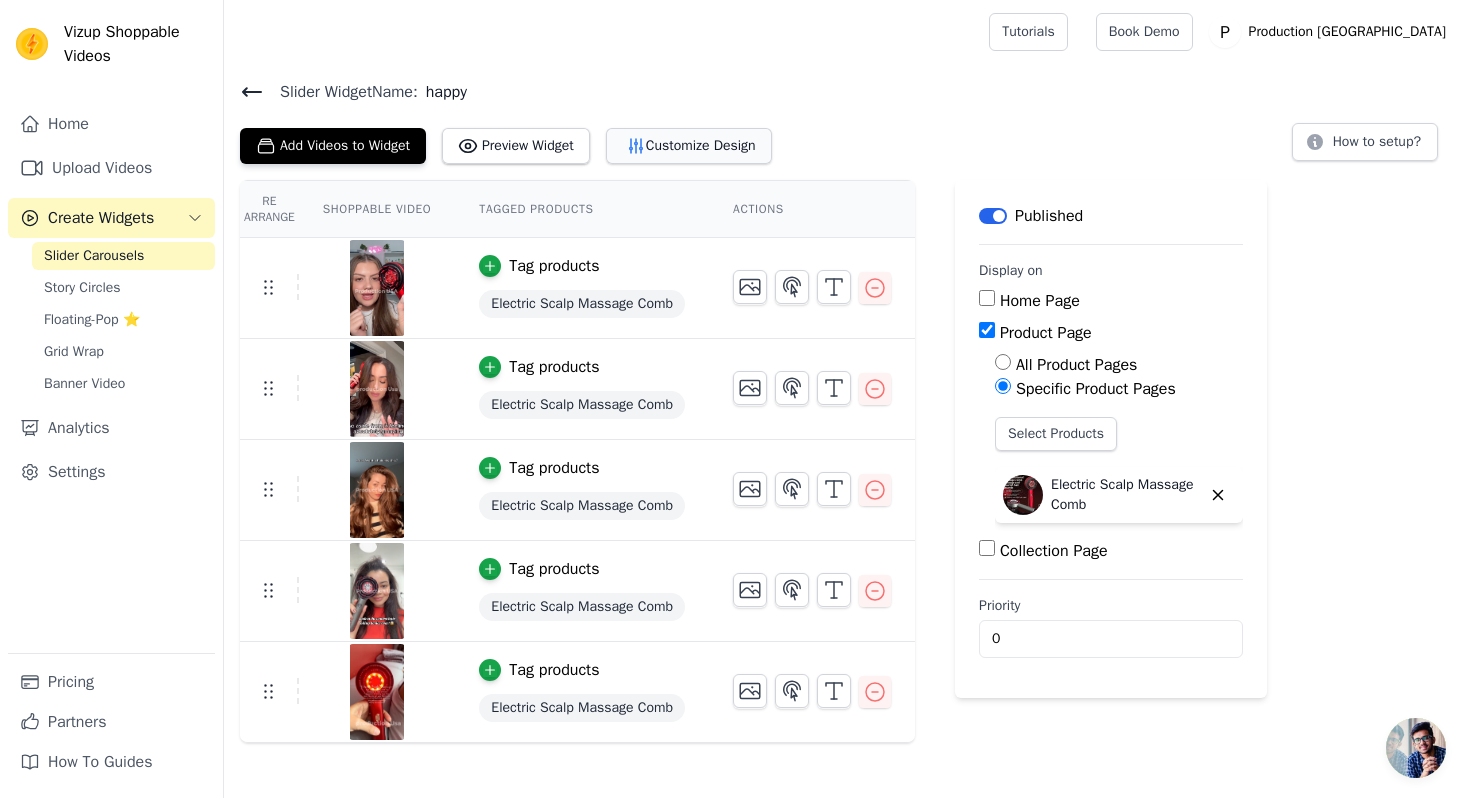 click on "Customize Design" at bounding box center [689, 146] 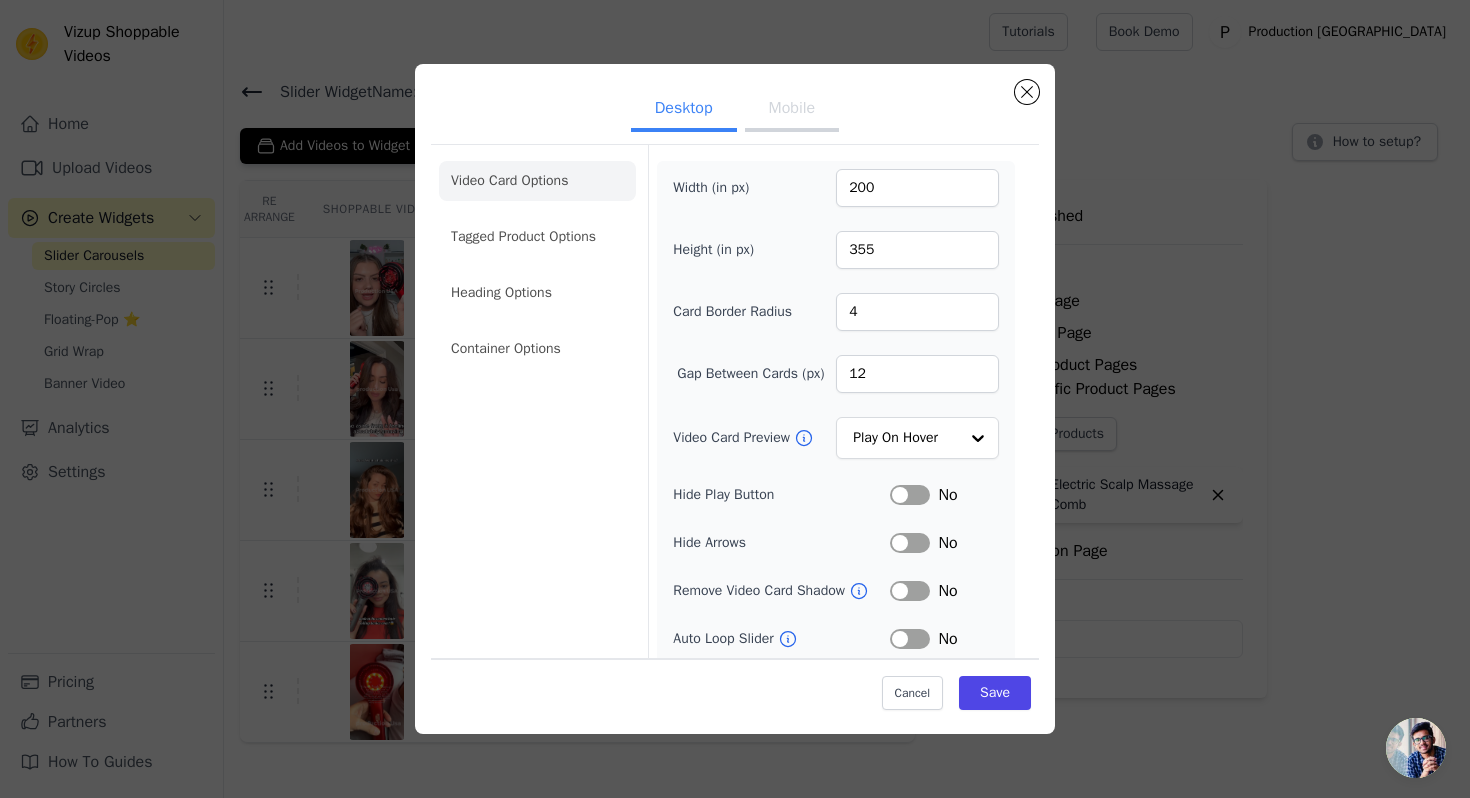 scroll, scrollTop: 20, scrollLeft: 0, axis: vertical 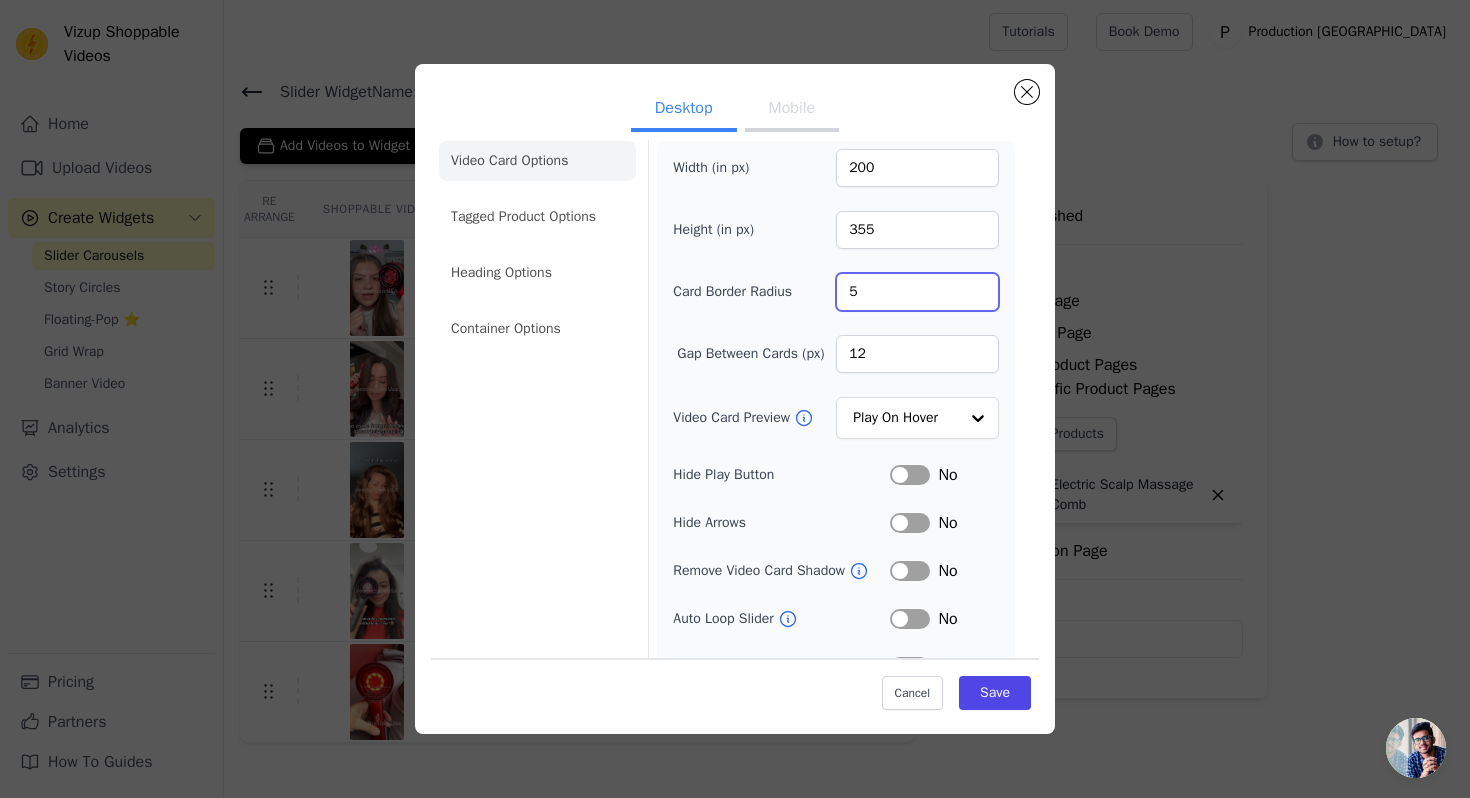 click on "5" at bounding box center [917, 292] 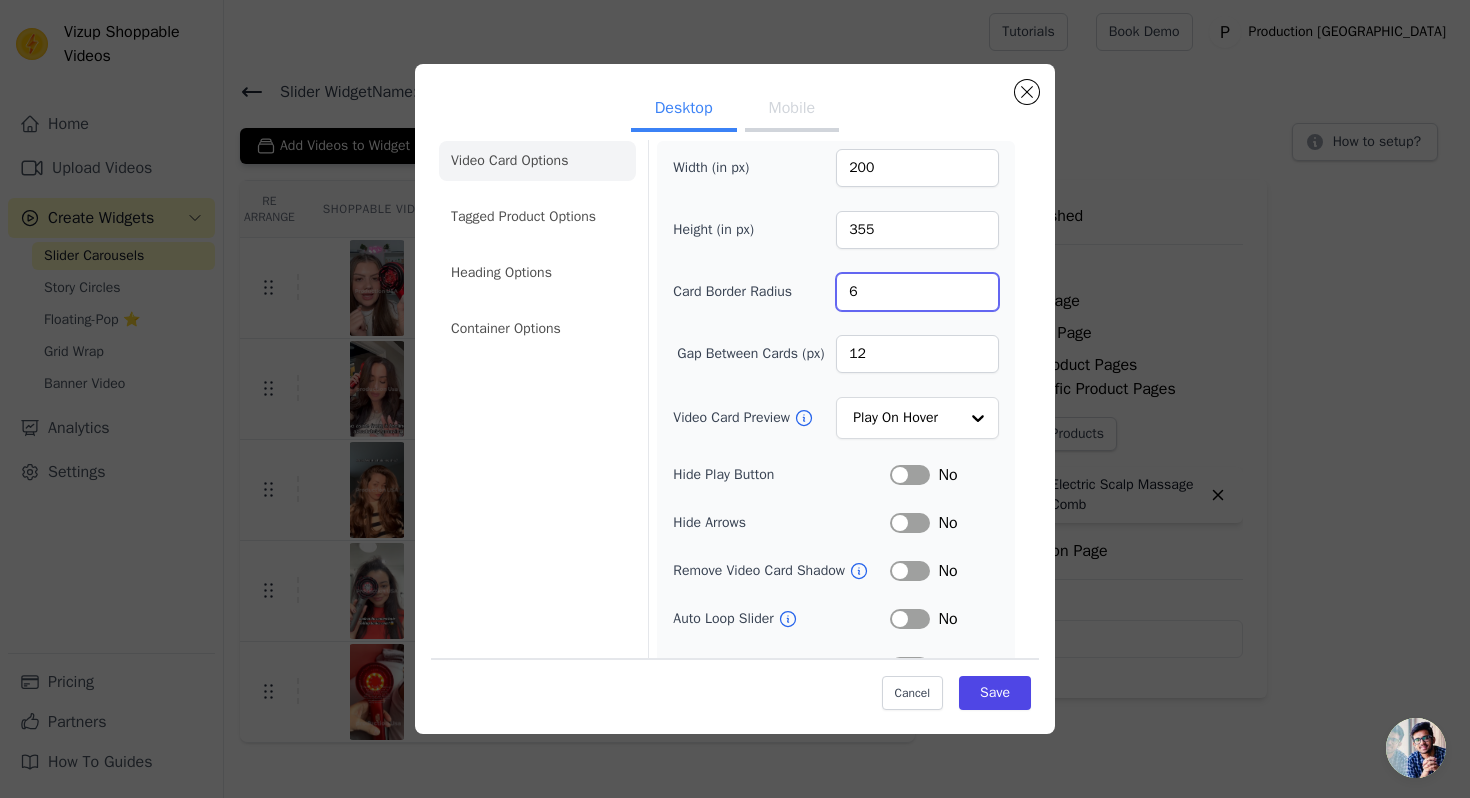 click on "6" at bounding box center (917, 292) 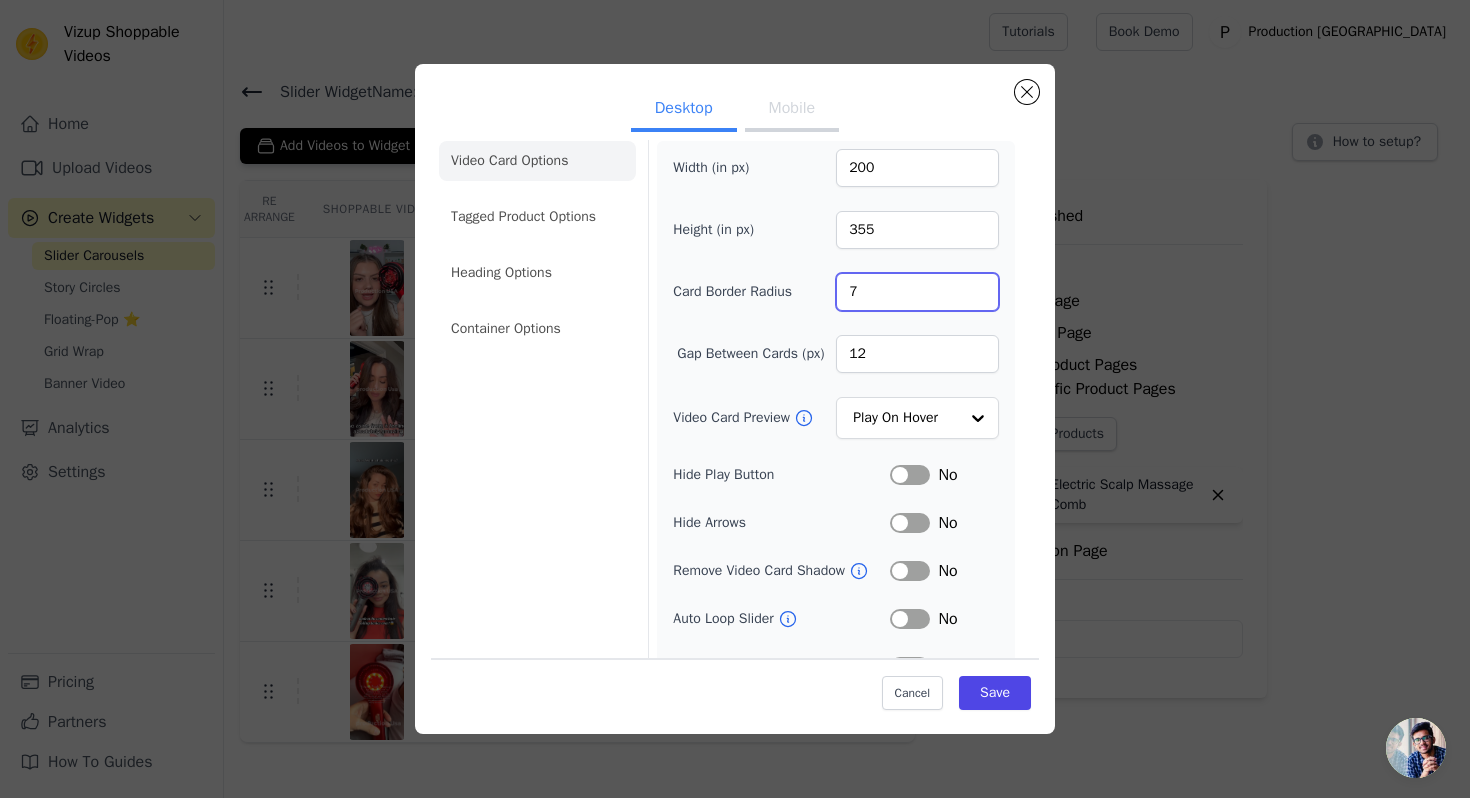 click on "7" at bounding box center [917, 292] 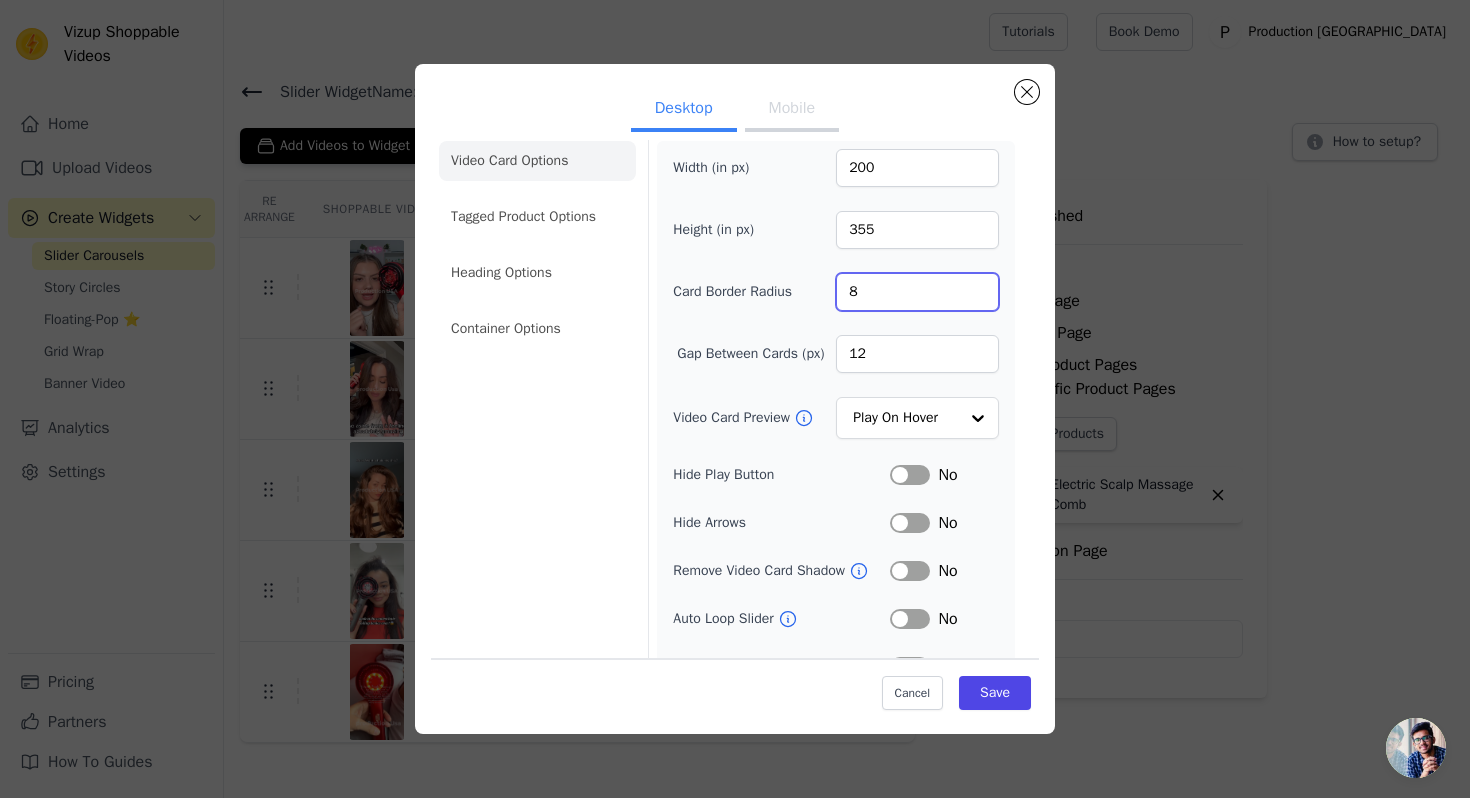 click on "8" at bounding box center (917, 292) 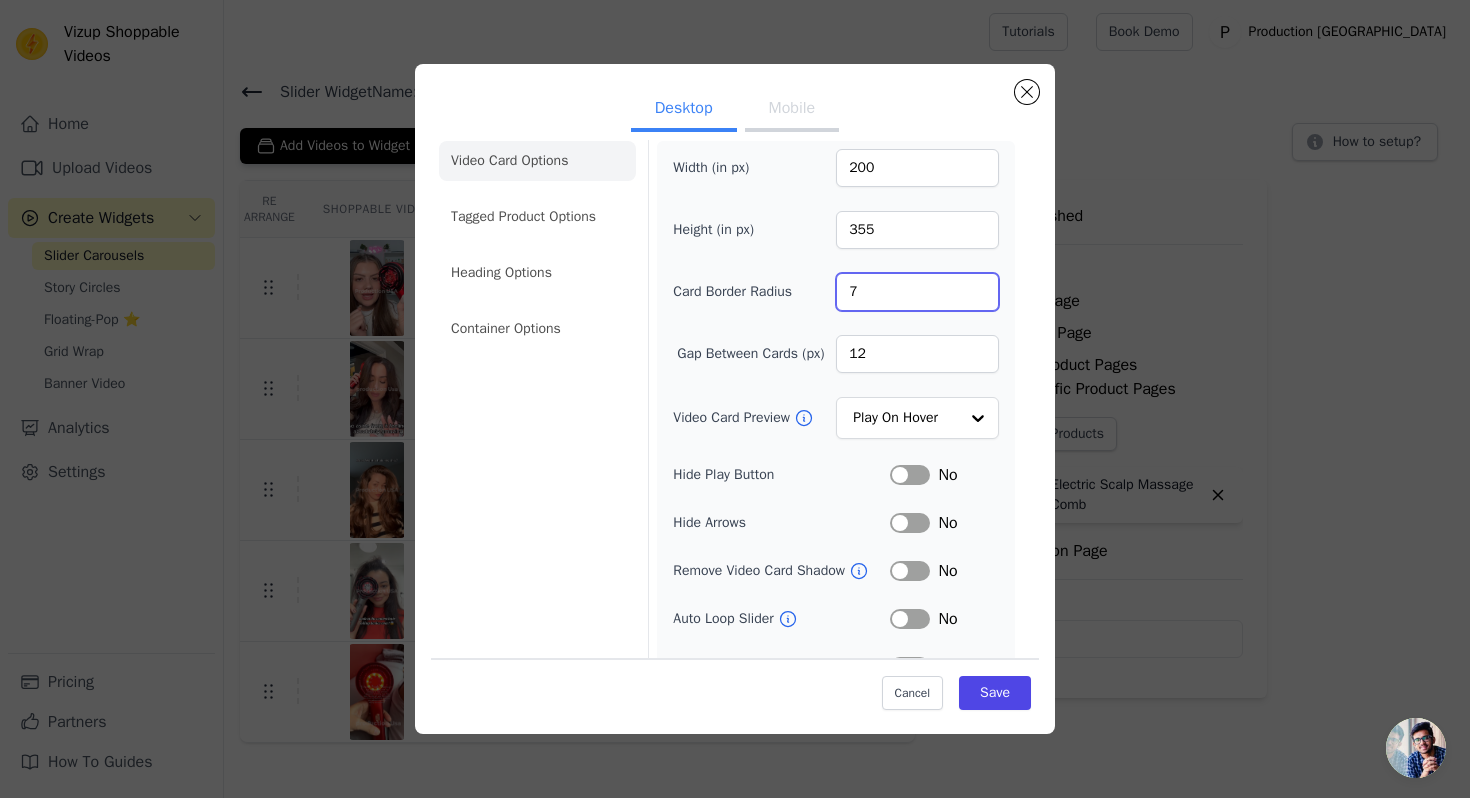 type on "7" 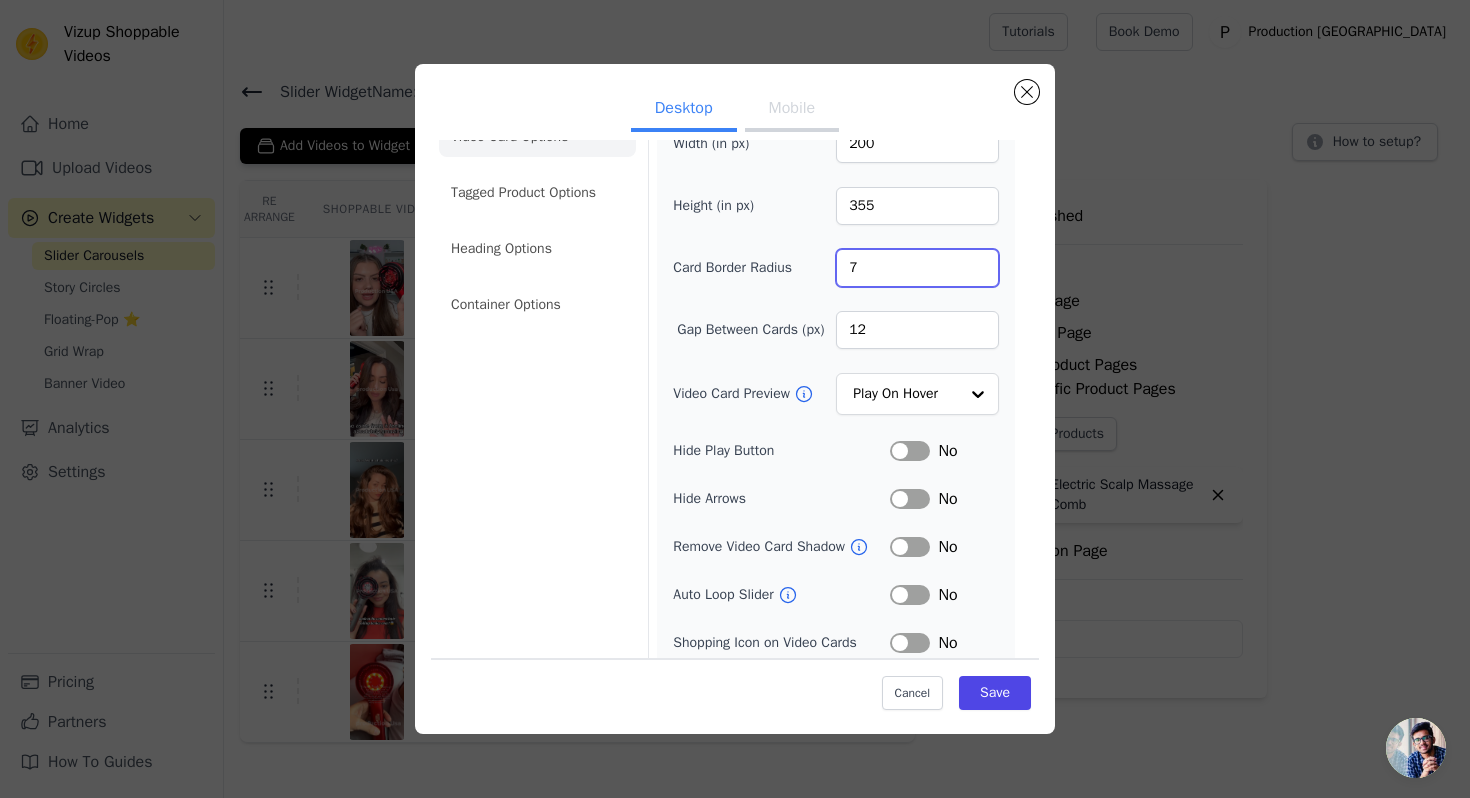 scroll, scrollTop: 106, scrollLeft: 0, axis: vertical 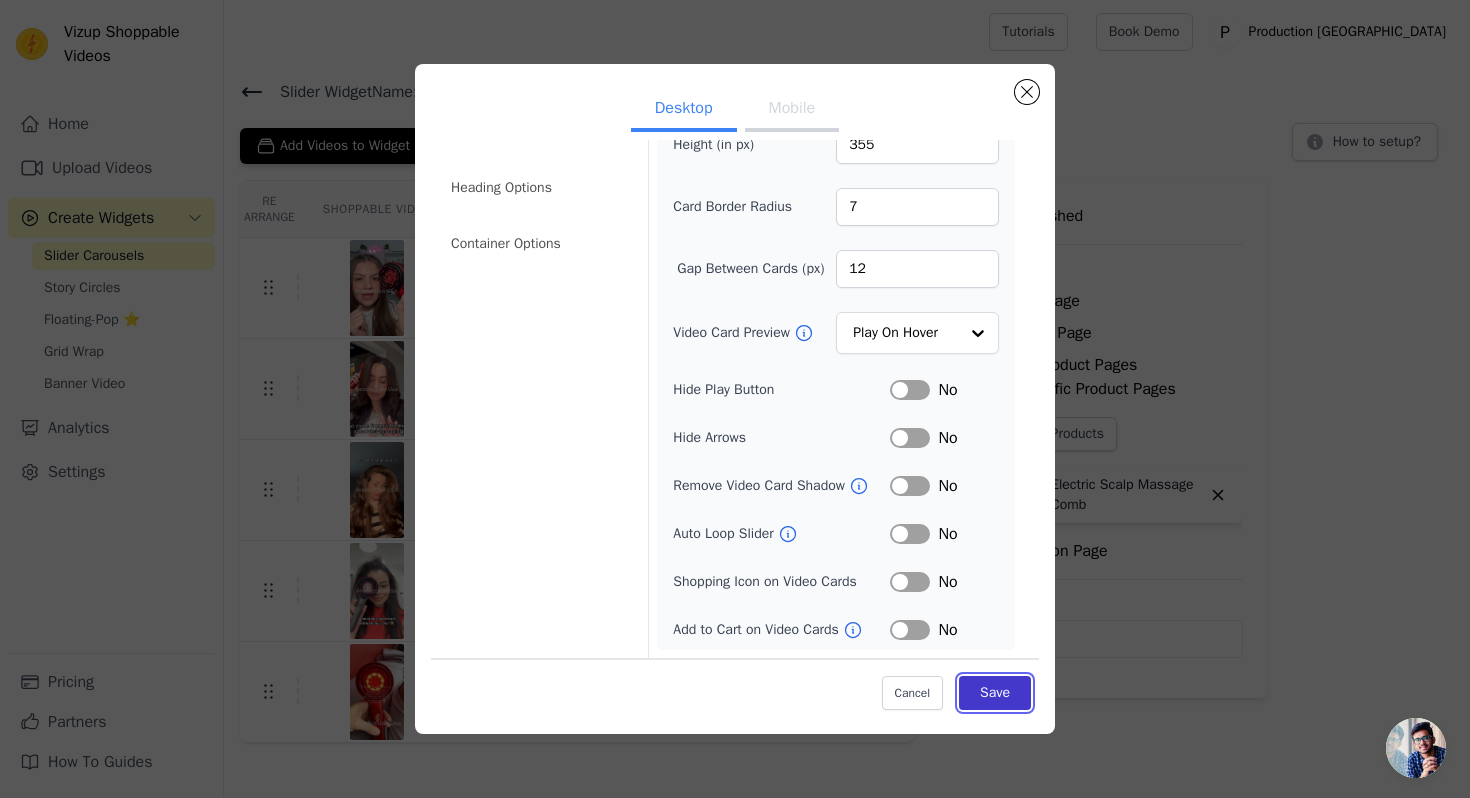 click on "Save" at bounding box center [995, 693] 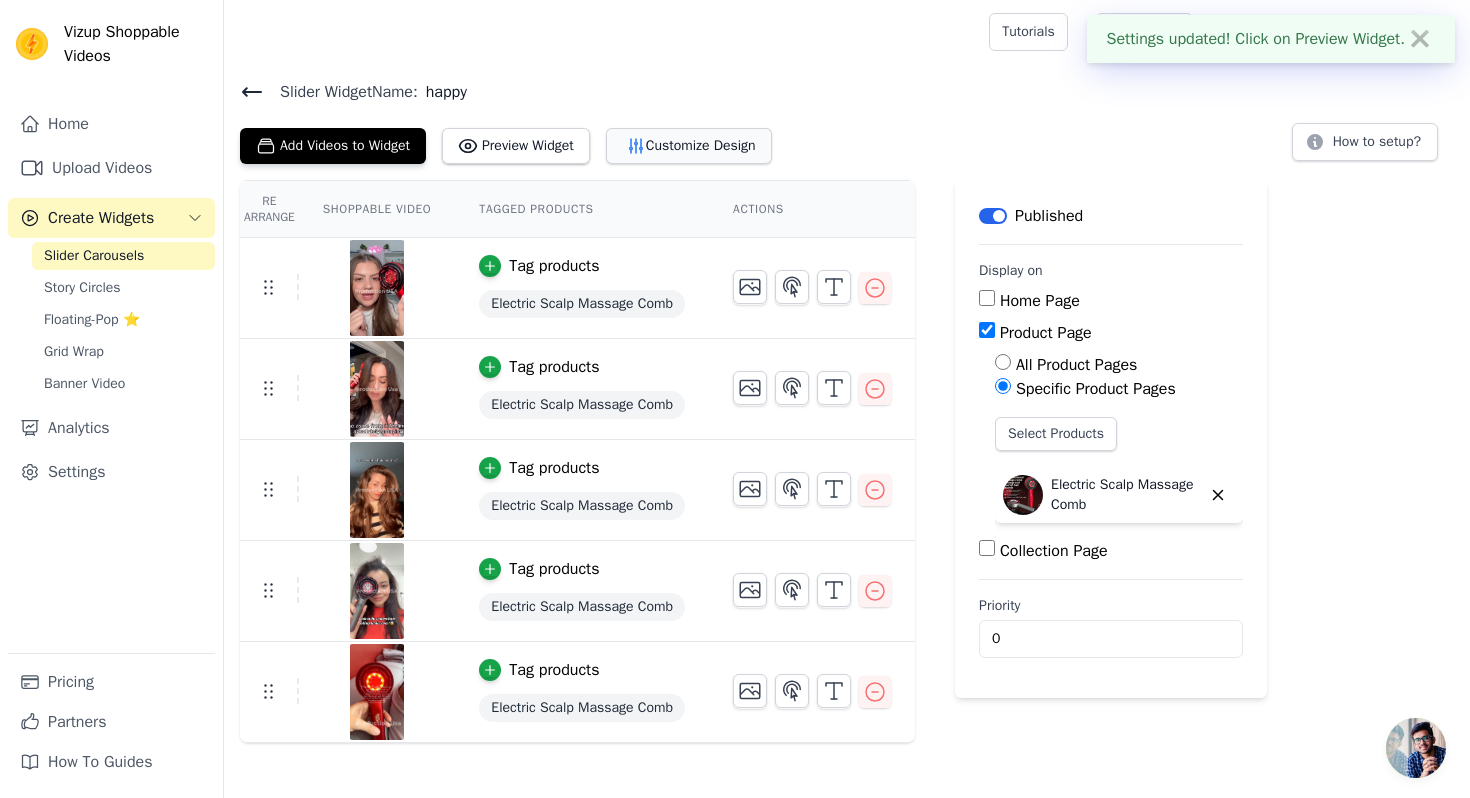 click on "Customize Design" at bounding box center [689, 146] 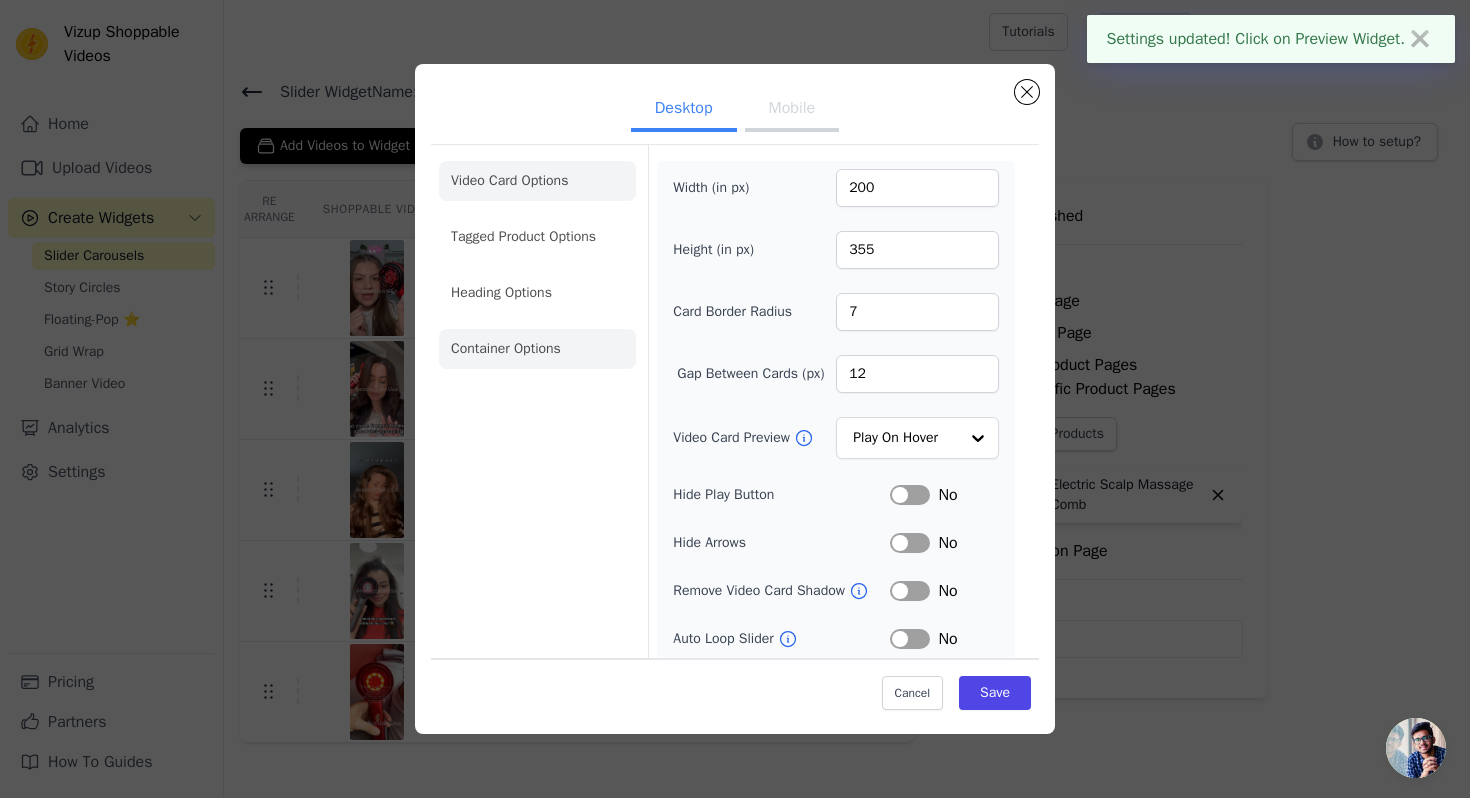 click on "Container Options" 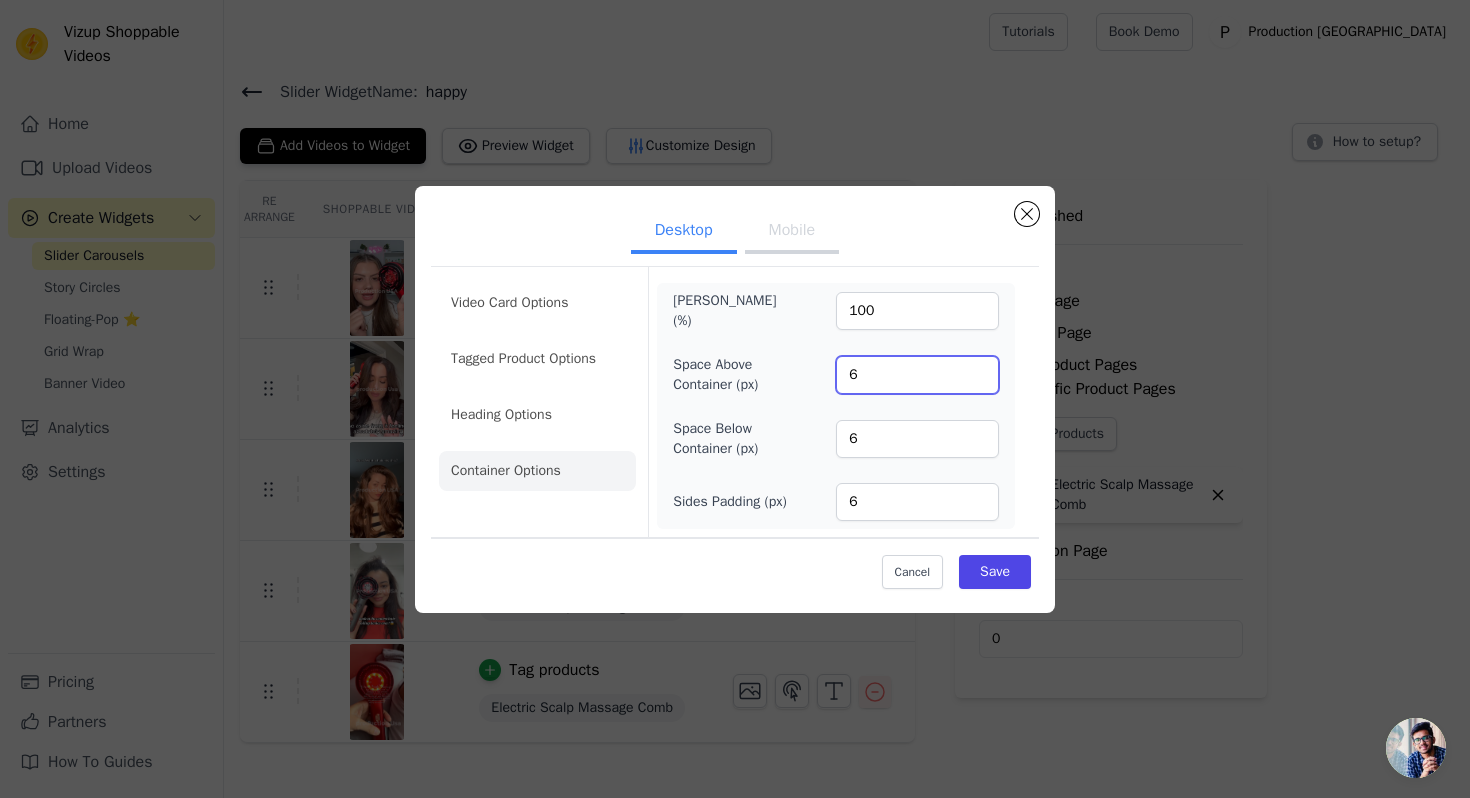 click on "6" at bounding box center (917, 375) 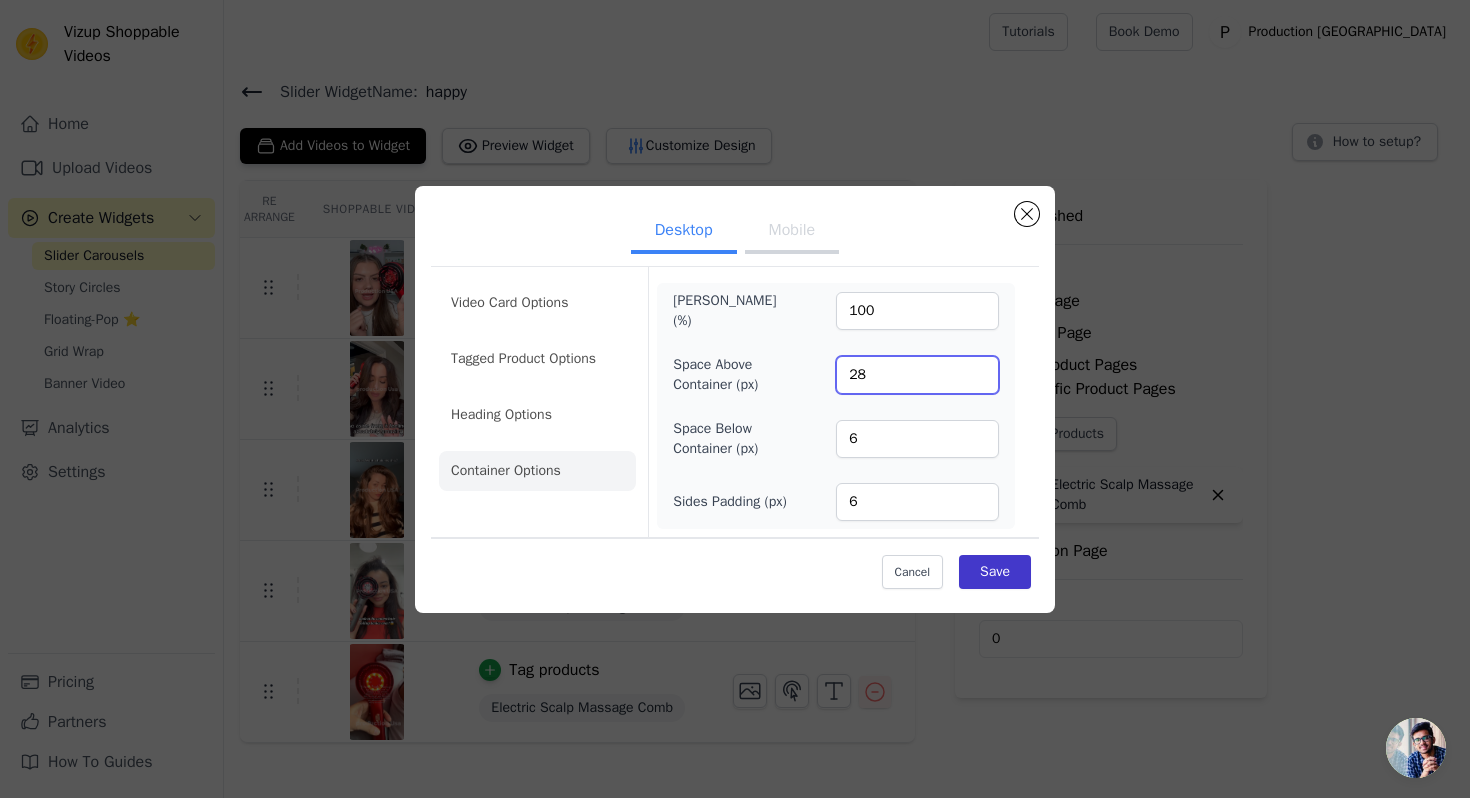 type on "28" 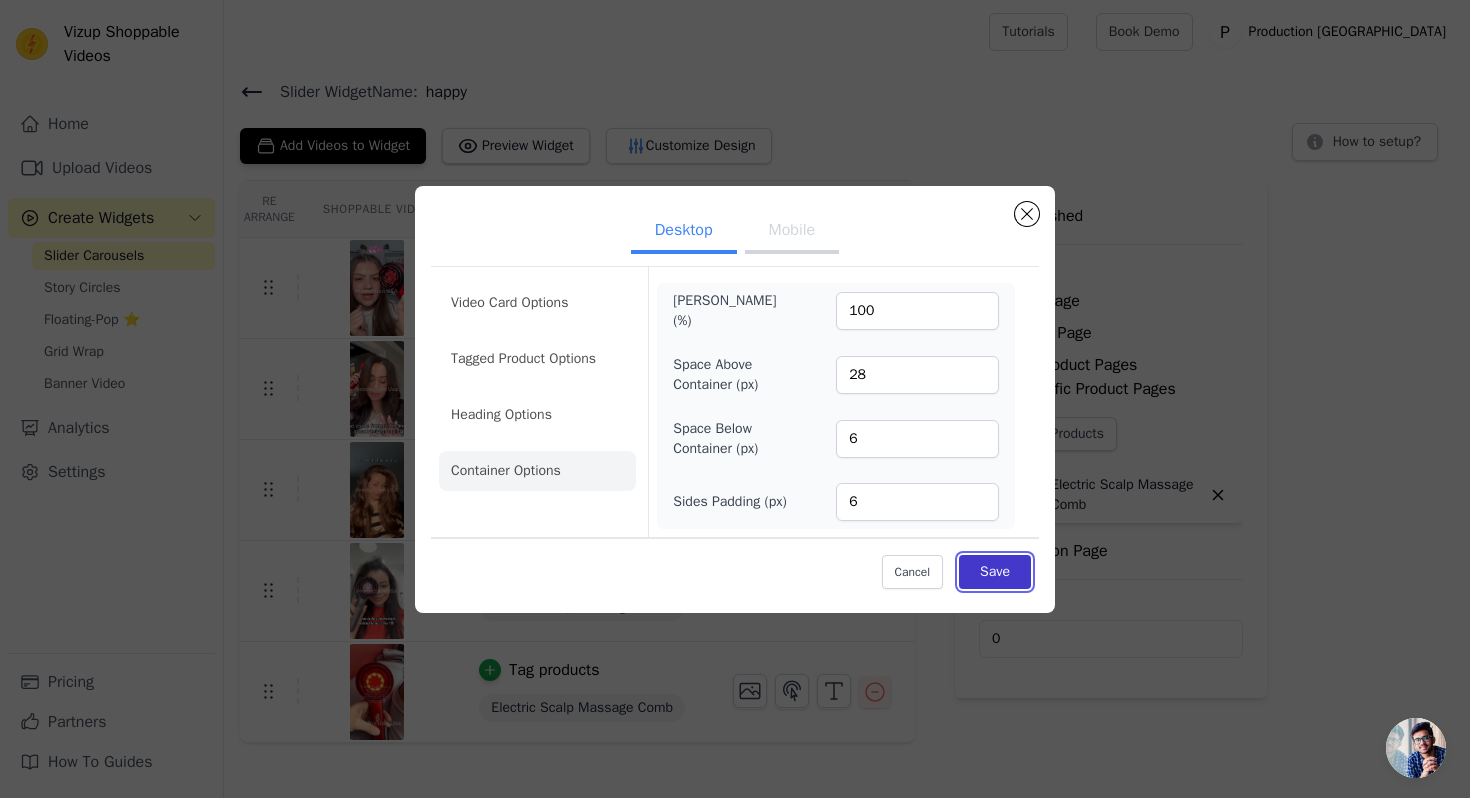 click on "Save" at bounding box center [995, 572] 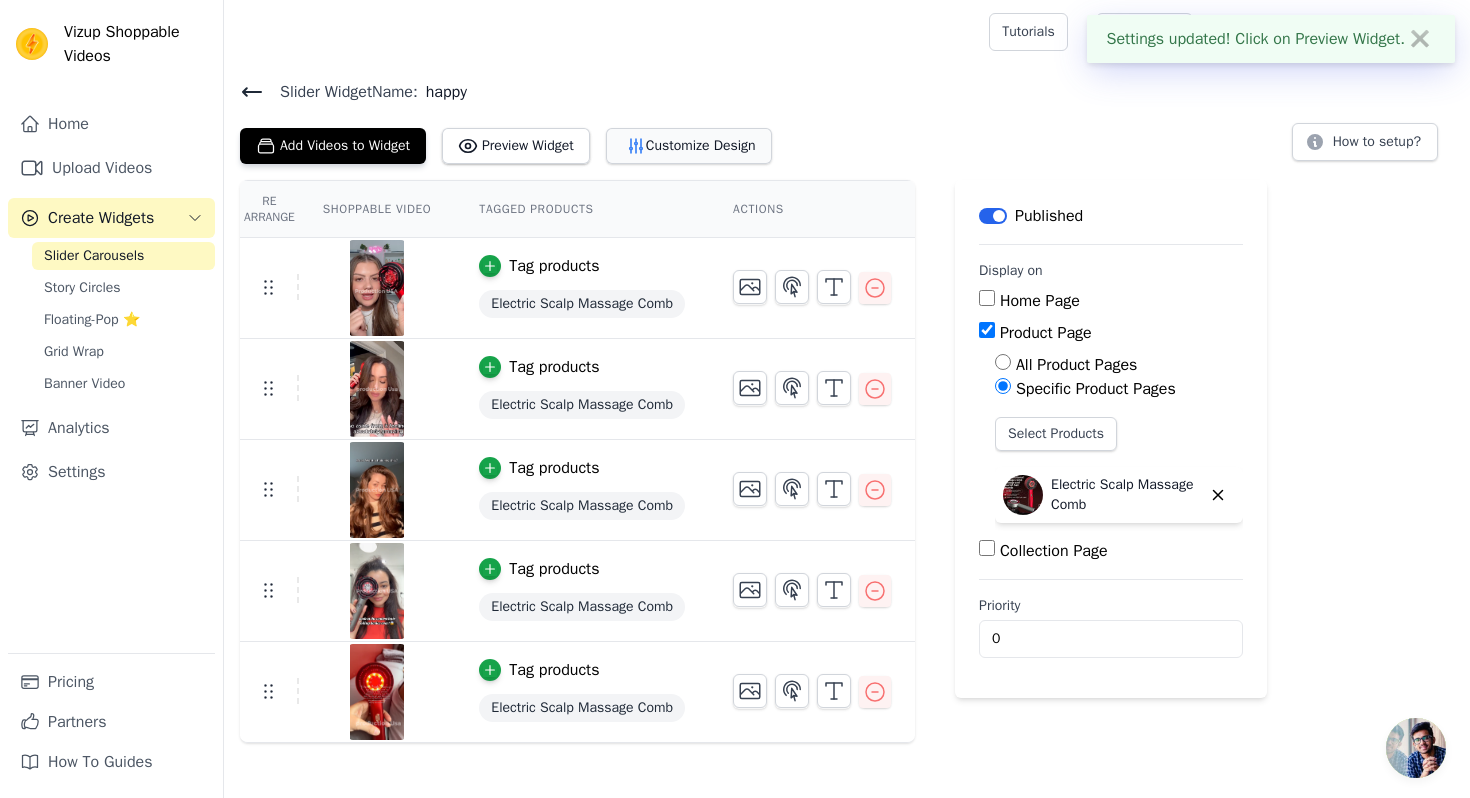 click on "Customize Design" at bounding box center (689, 146) 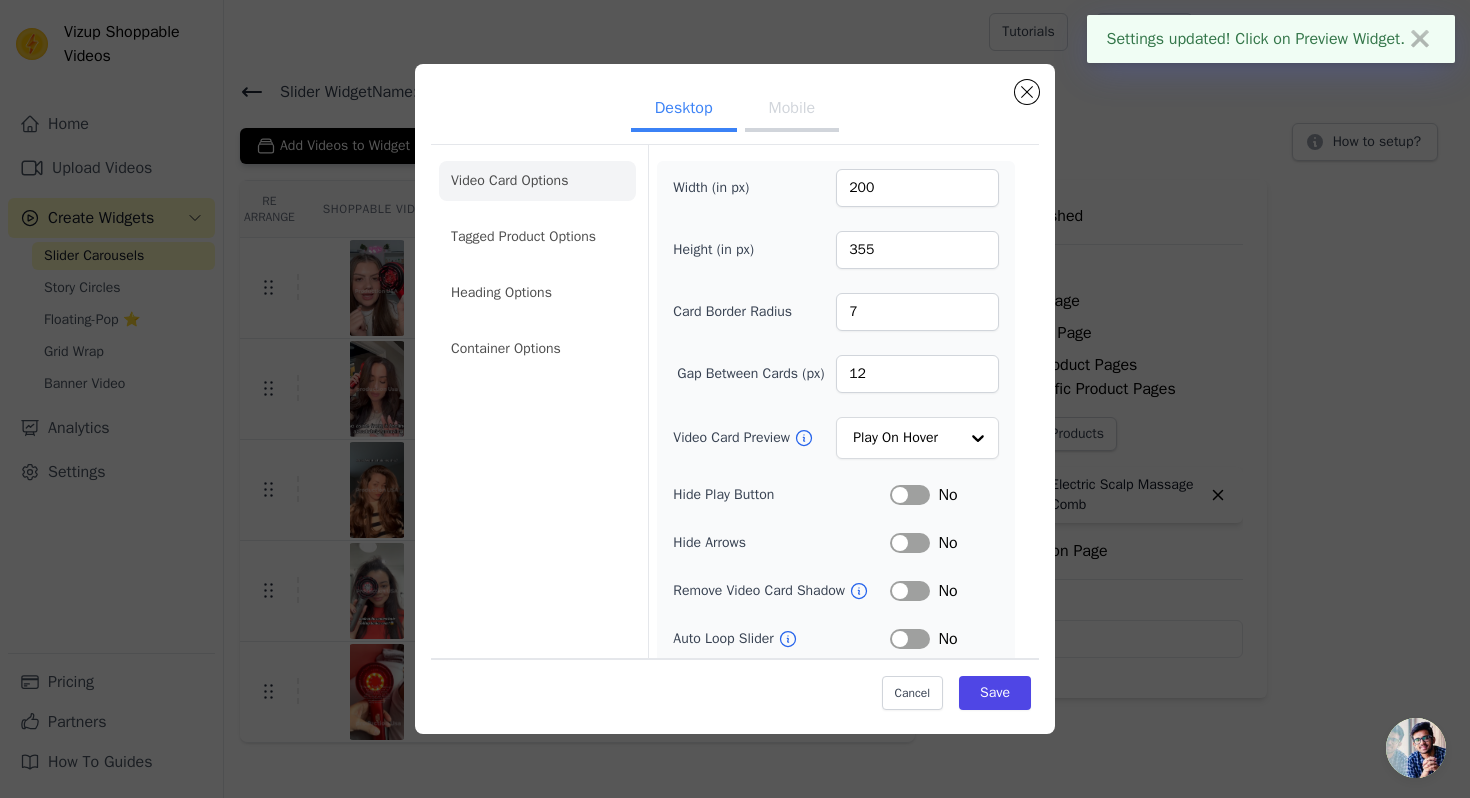 click on "Mobile" at bounding box center [792, 110] 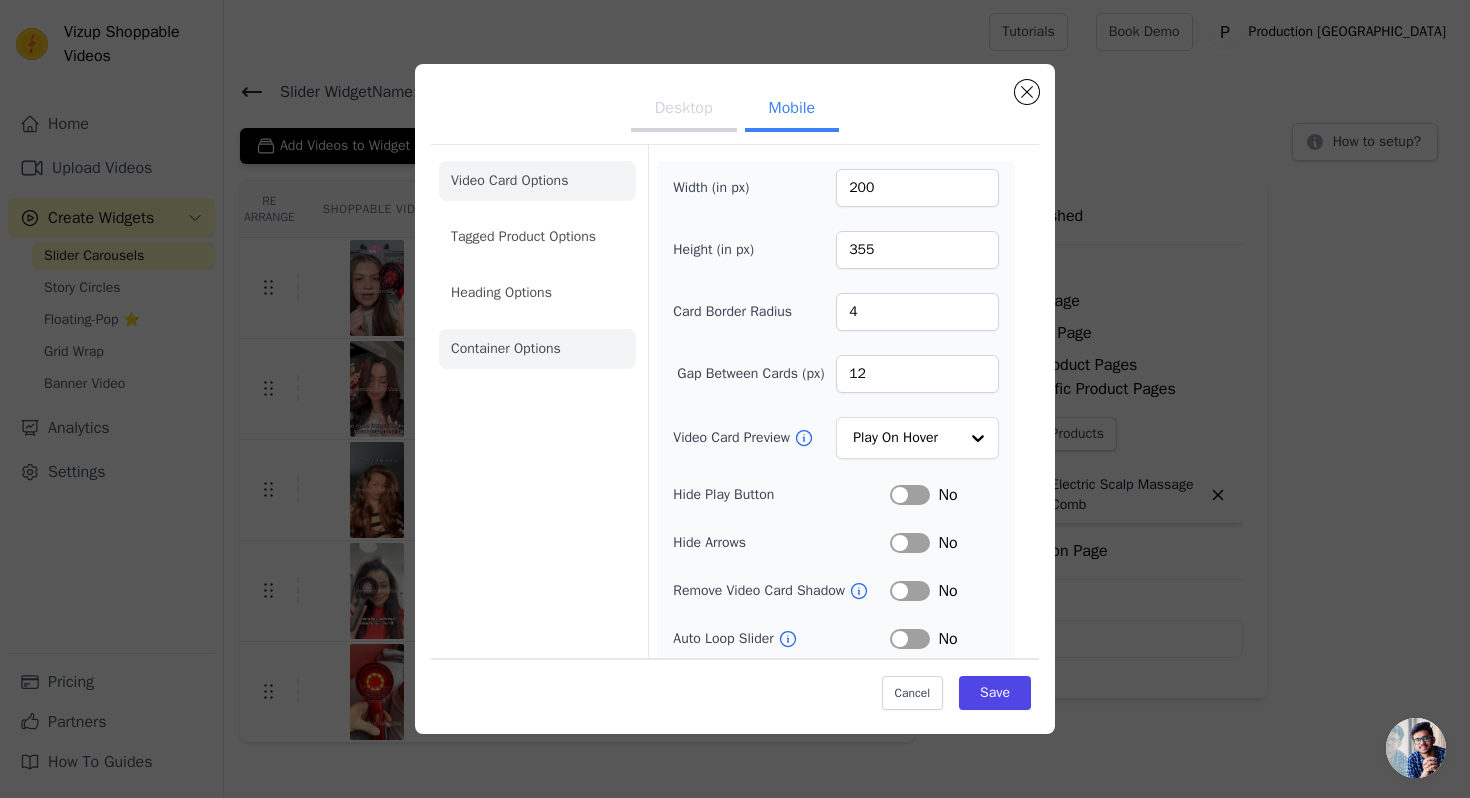 click on "Container Options" 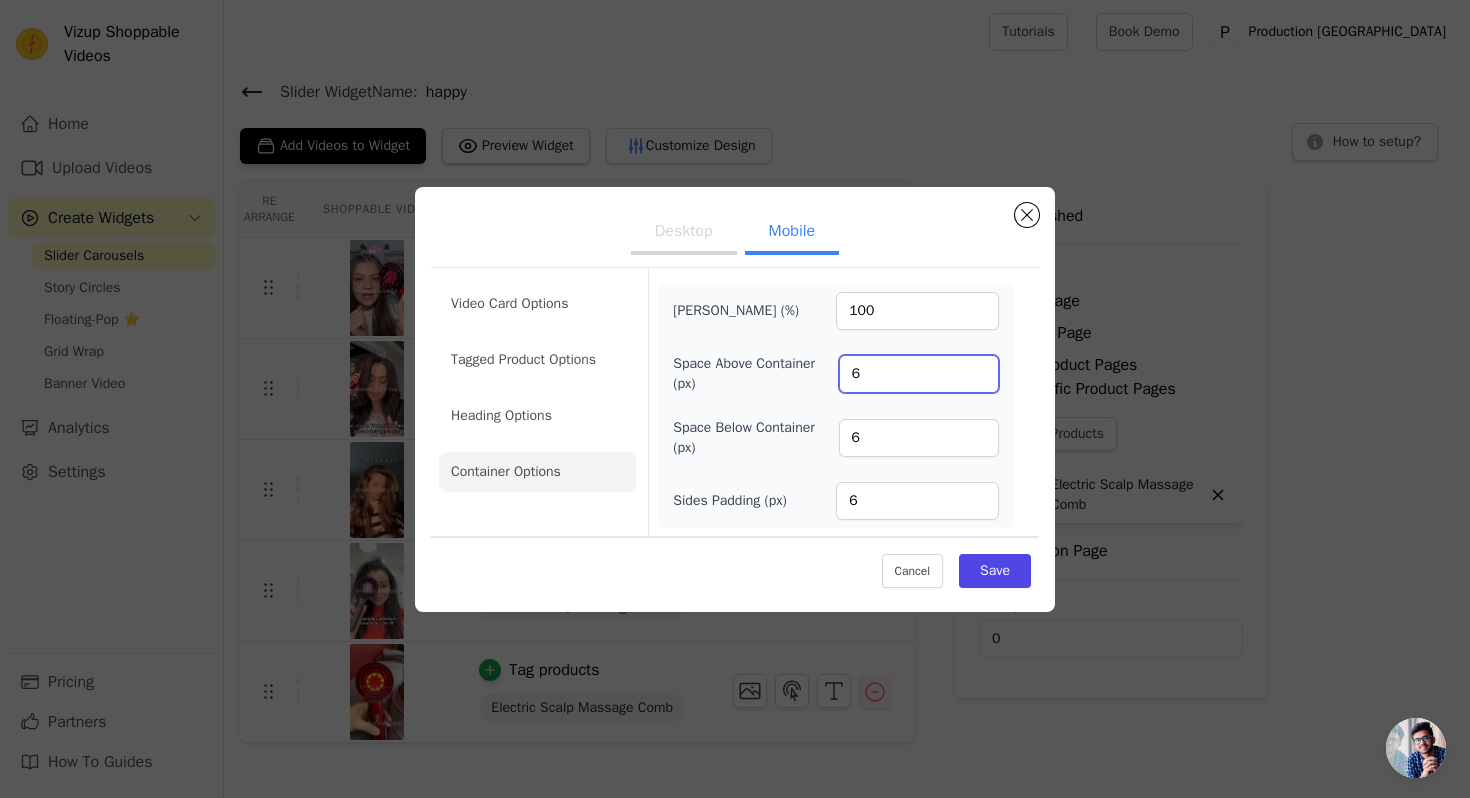click on "6" at bounding box center (919, 374) 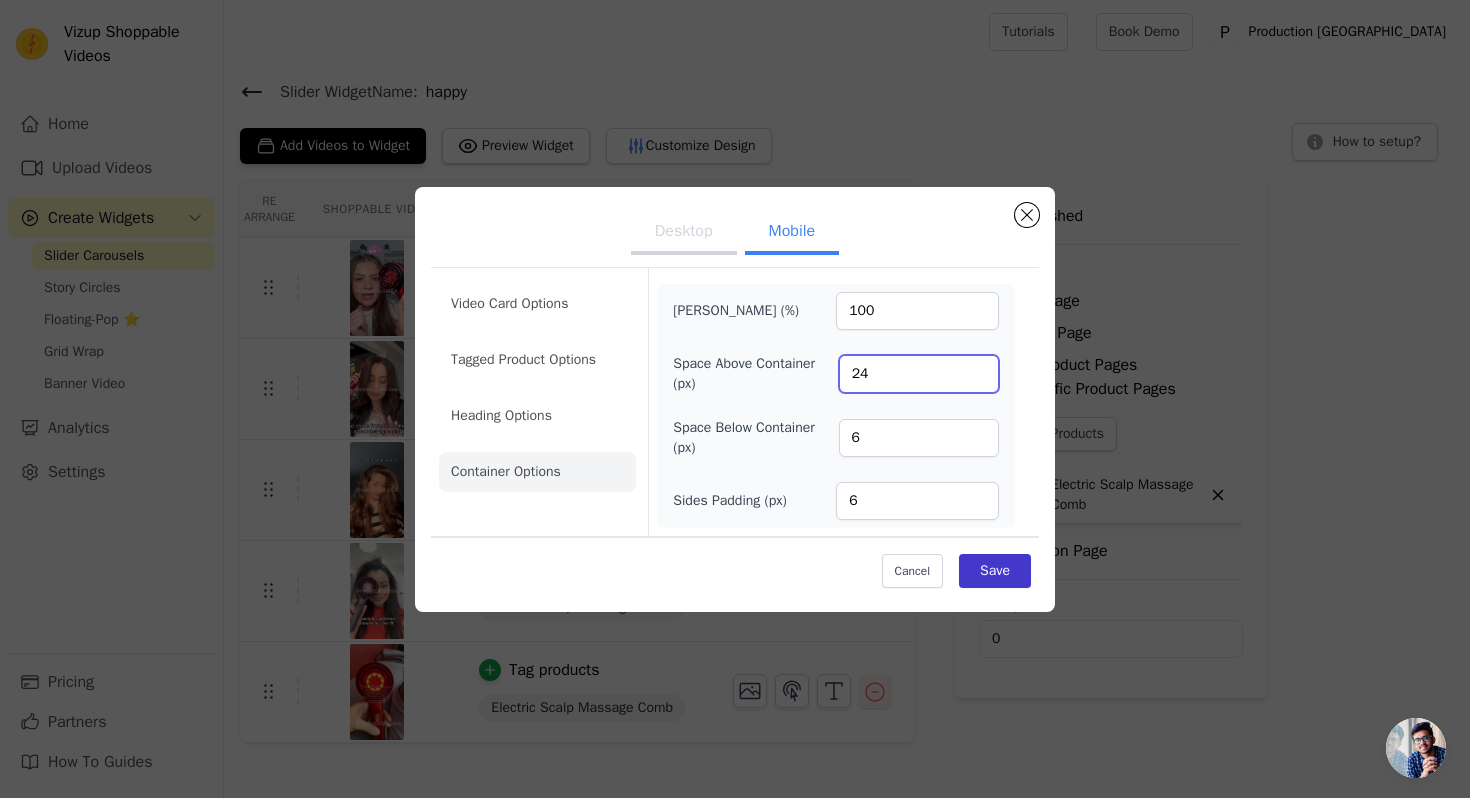 type on "24" 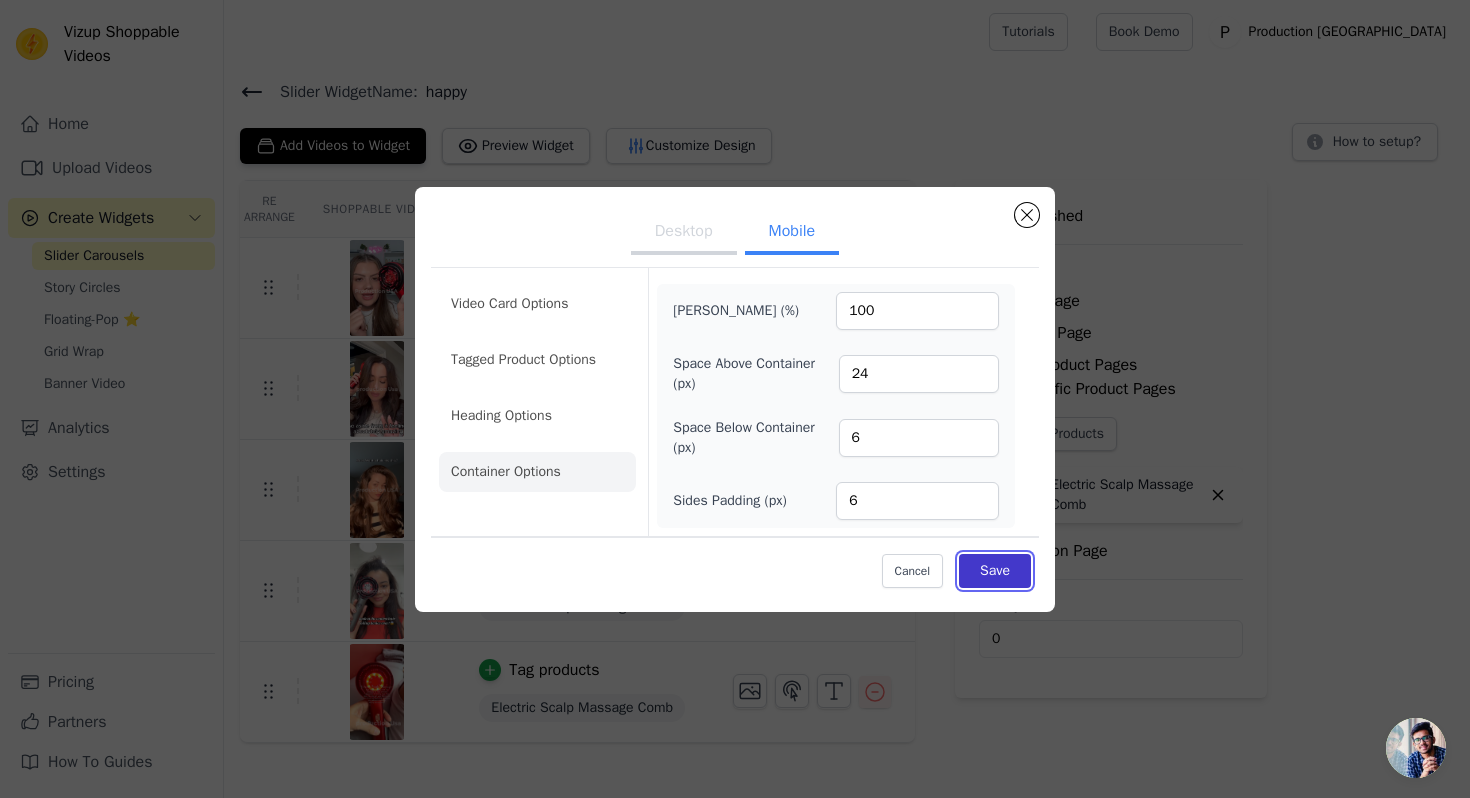 click on "Save" at bounding box center [995, 571] 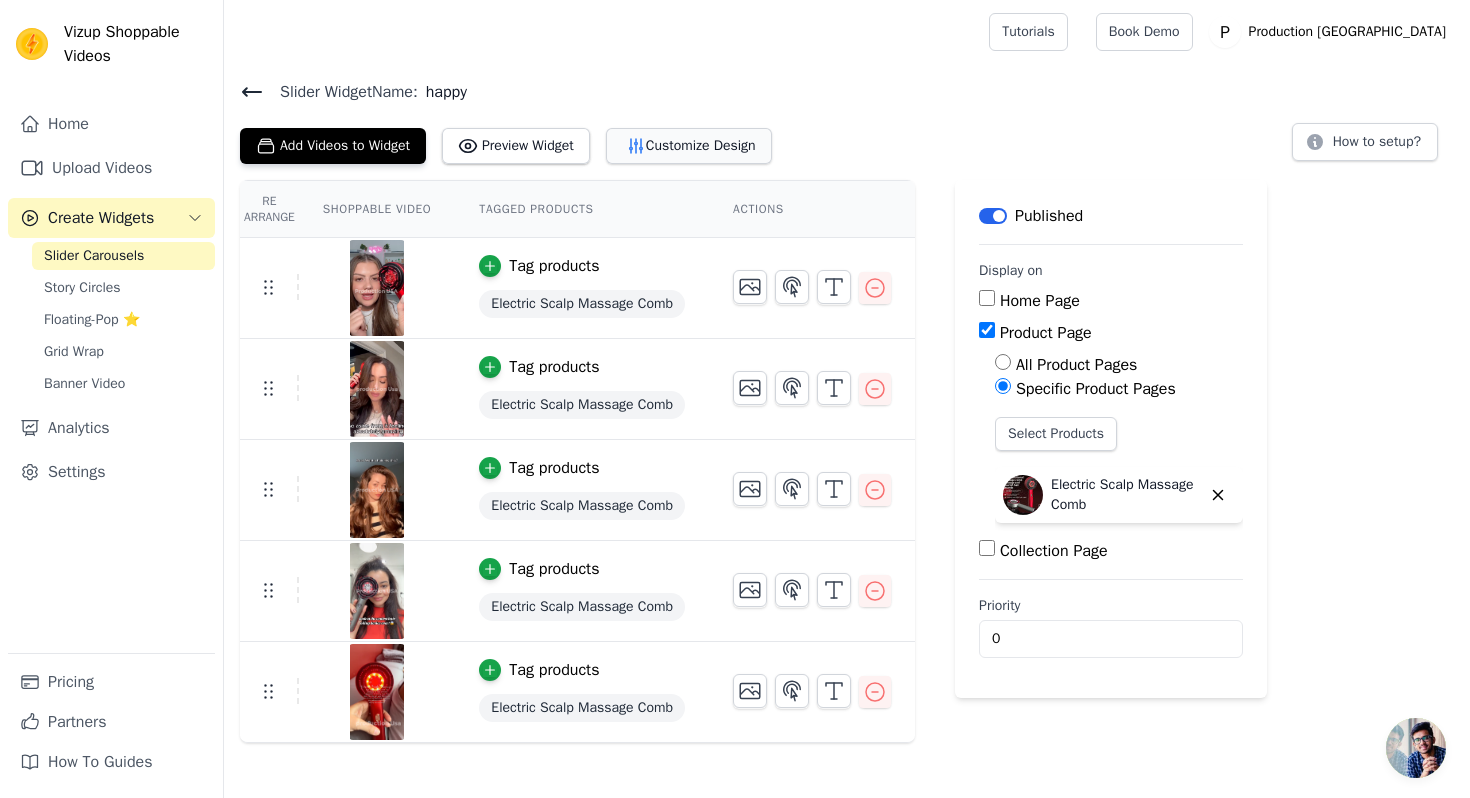 click on "Customize Design" at bounding box center [689, 146] 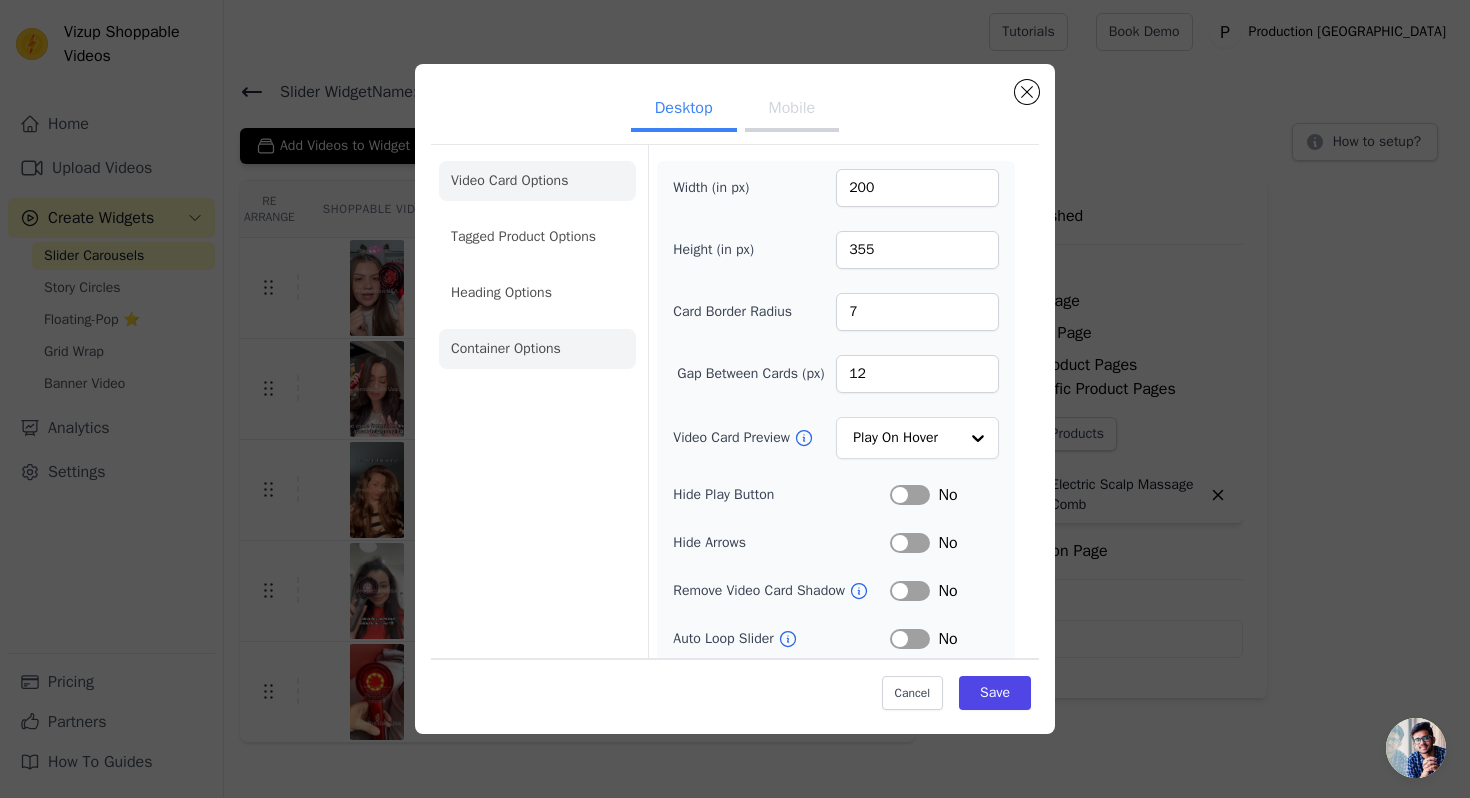 click on "Container Options" 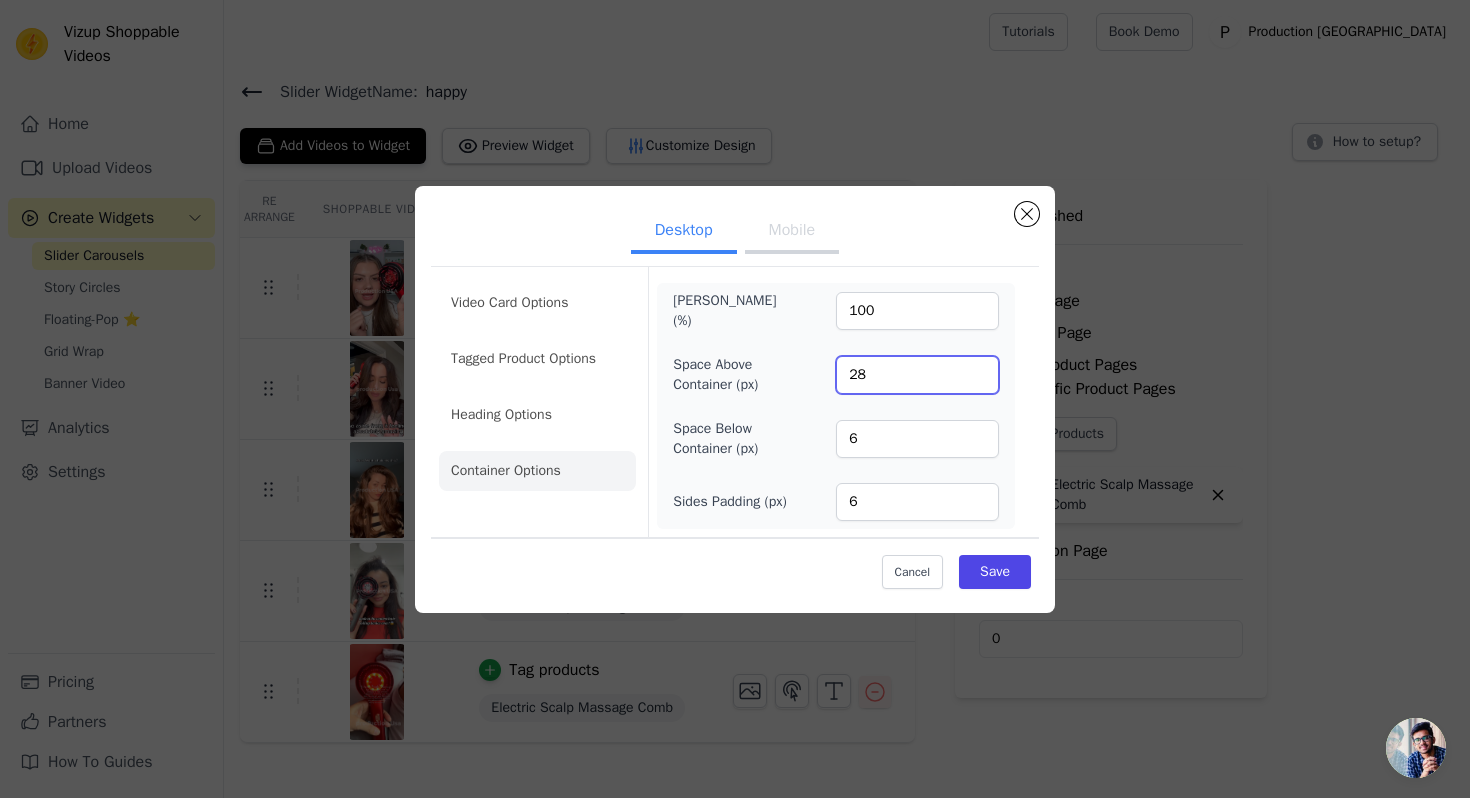click on "28" at bounding box center [917, 375] 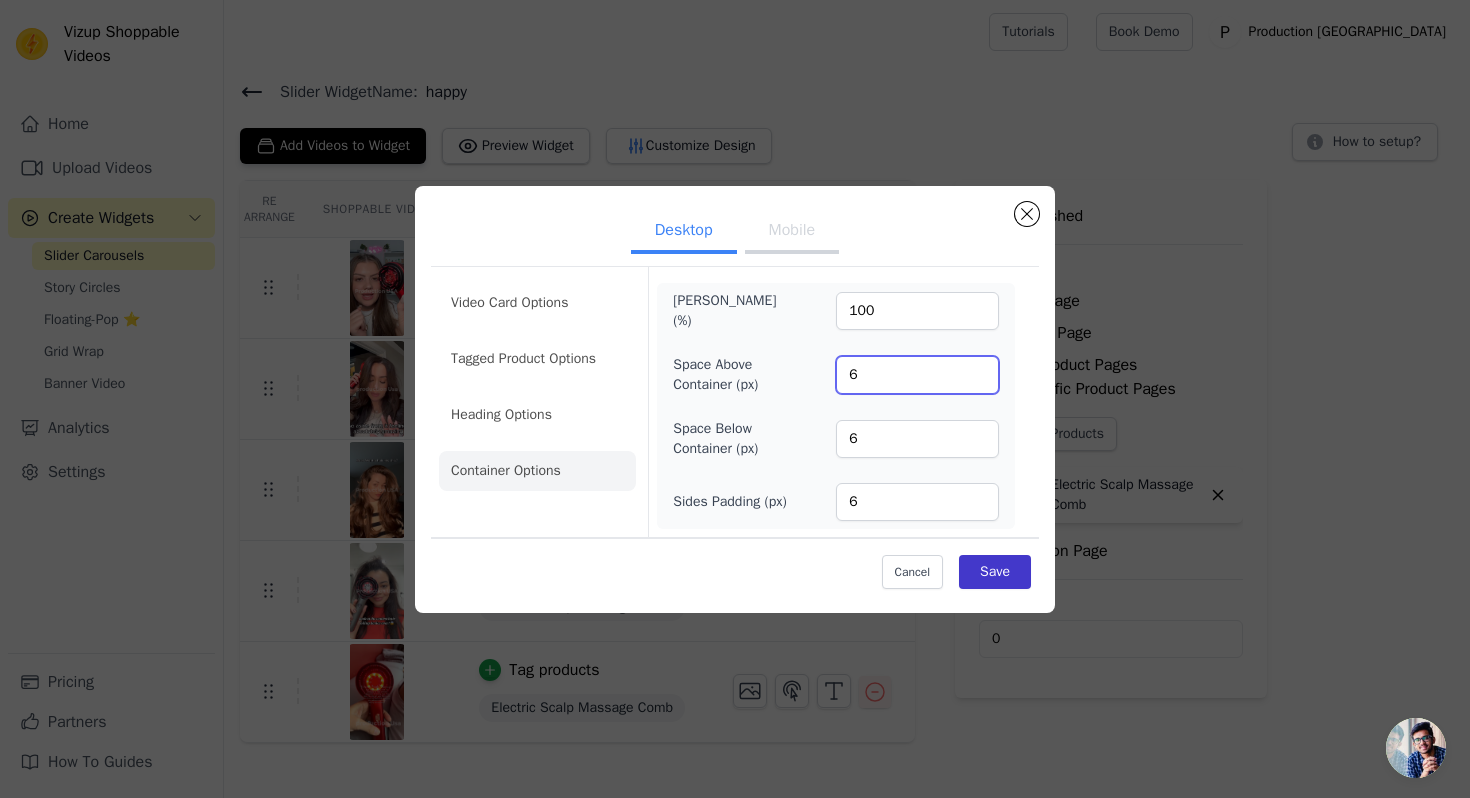 type on "6" 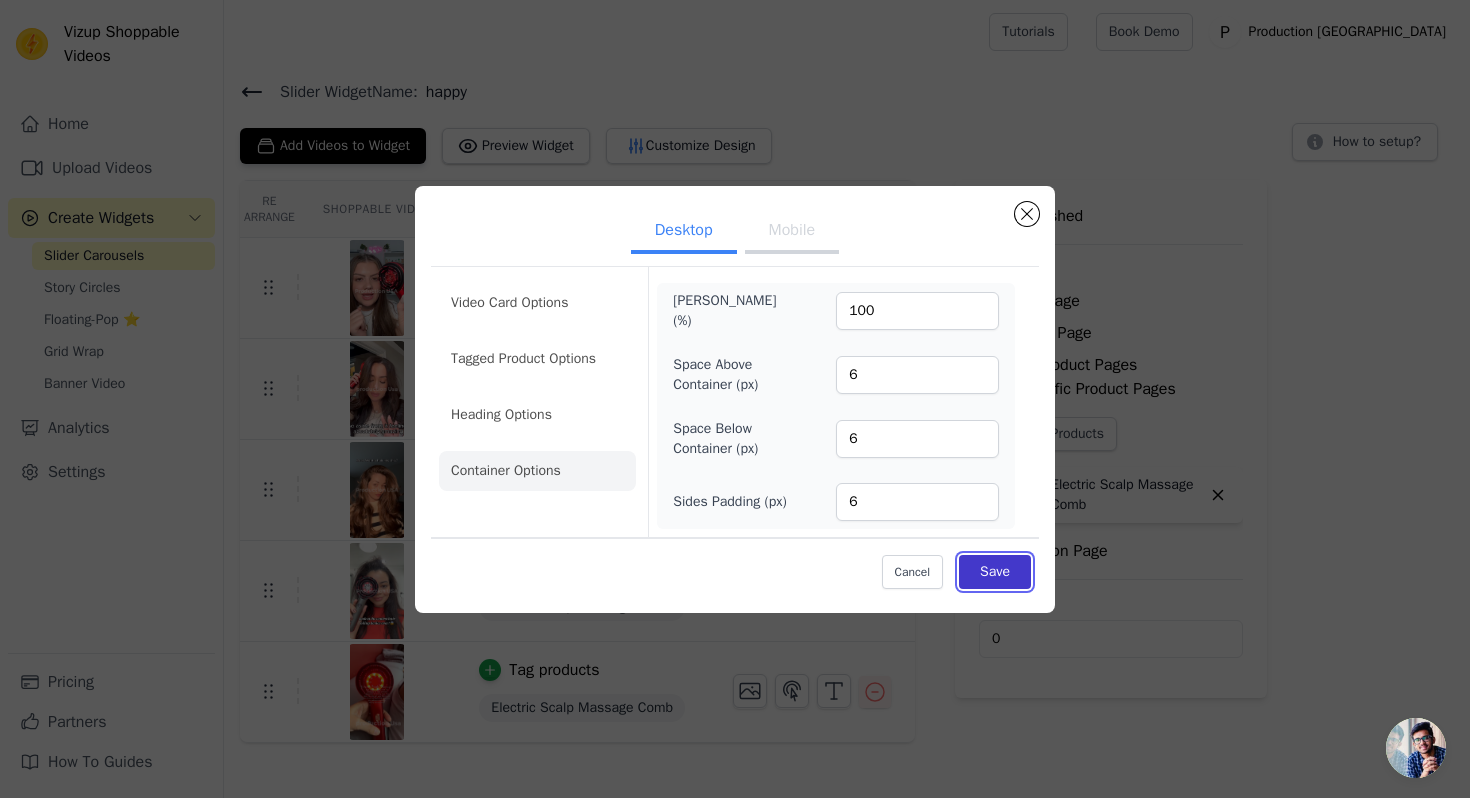 click on "Save" at bounding box center (995, 572) 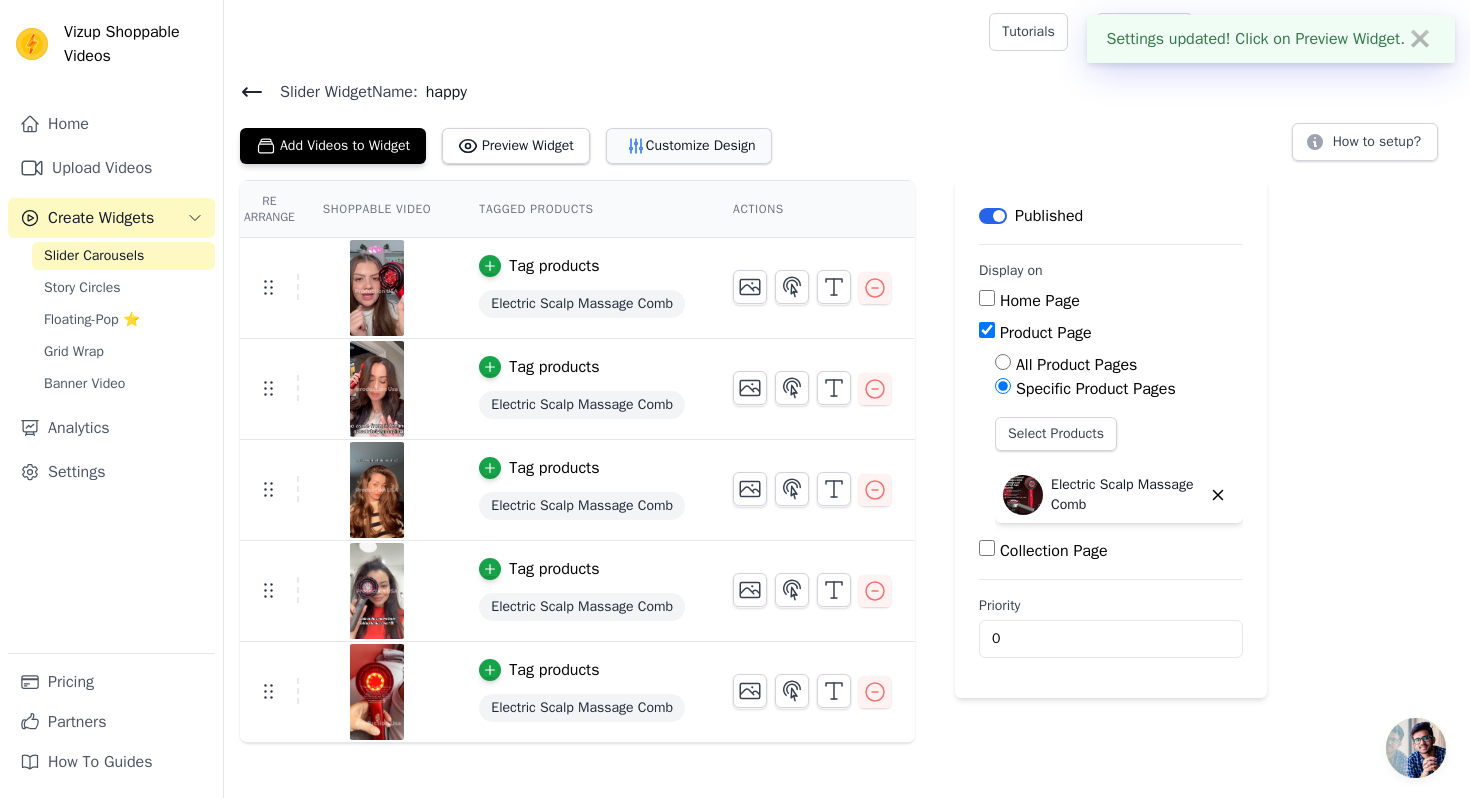 click on "Customize Design" at bounding box center (689, 146) 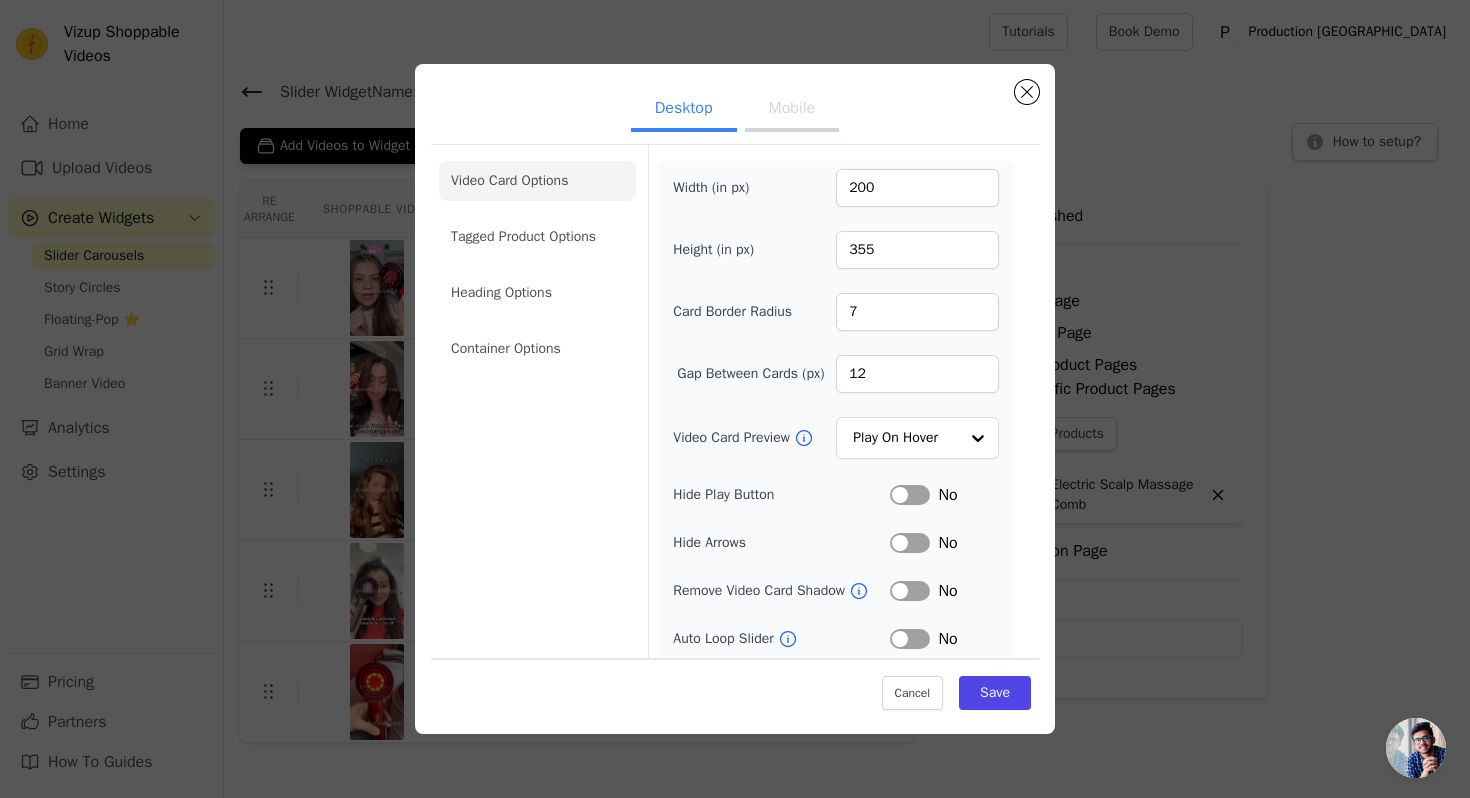 click on "Mobile" at bounding box center (792, 110) 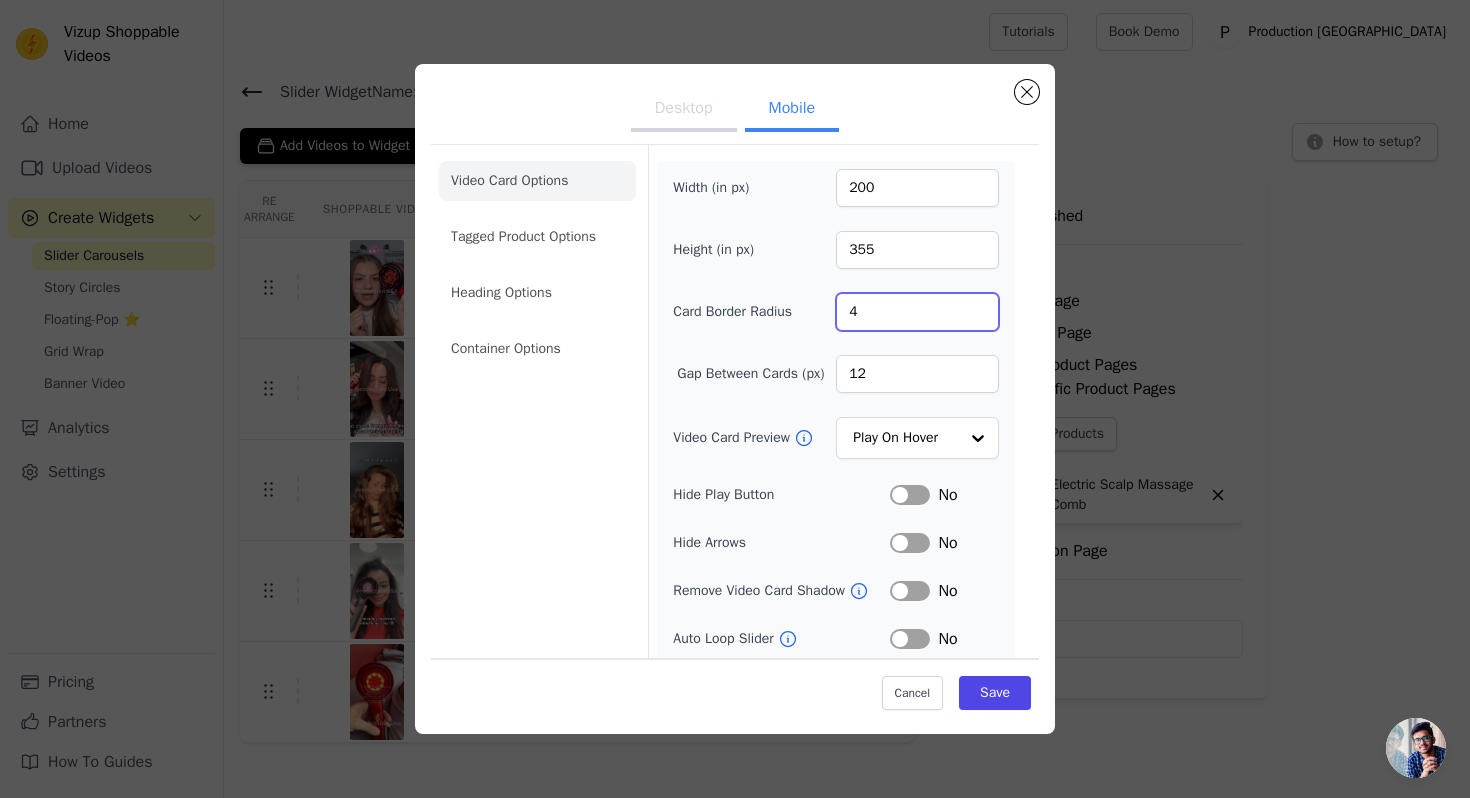 click on "4" at bounding box center [917, 312] 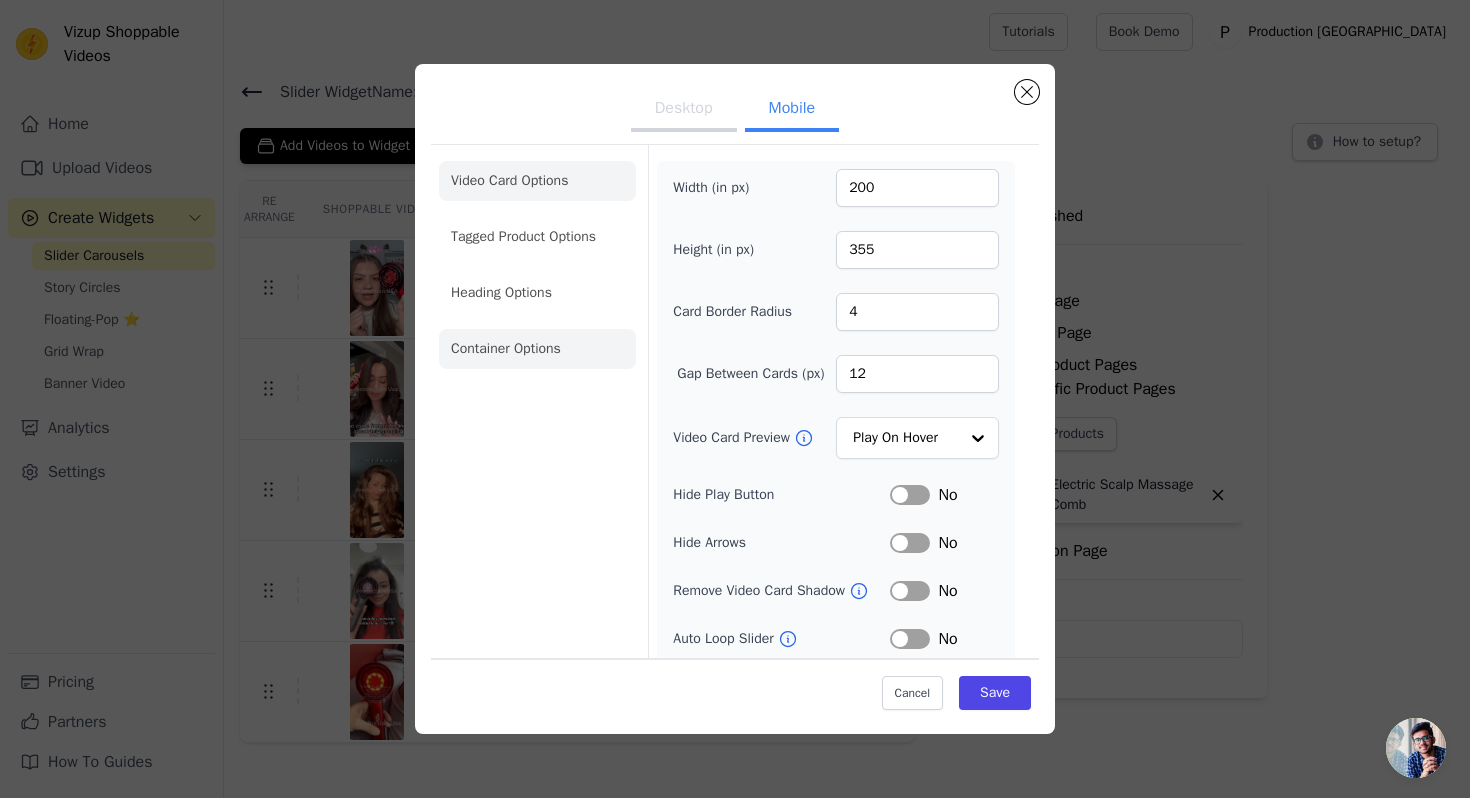 click on "Container Options" 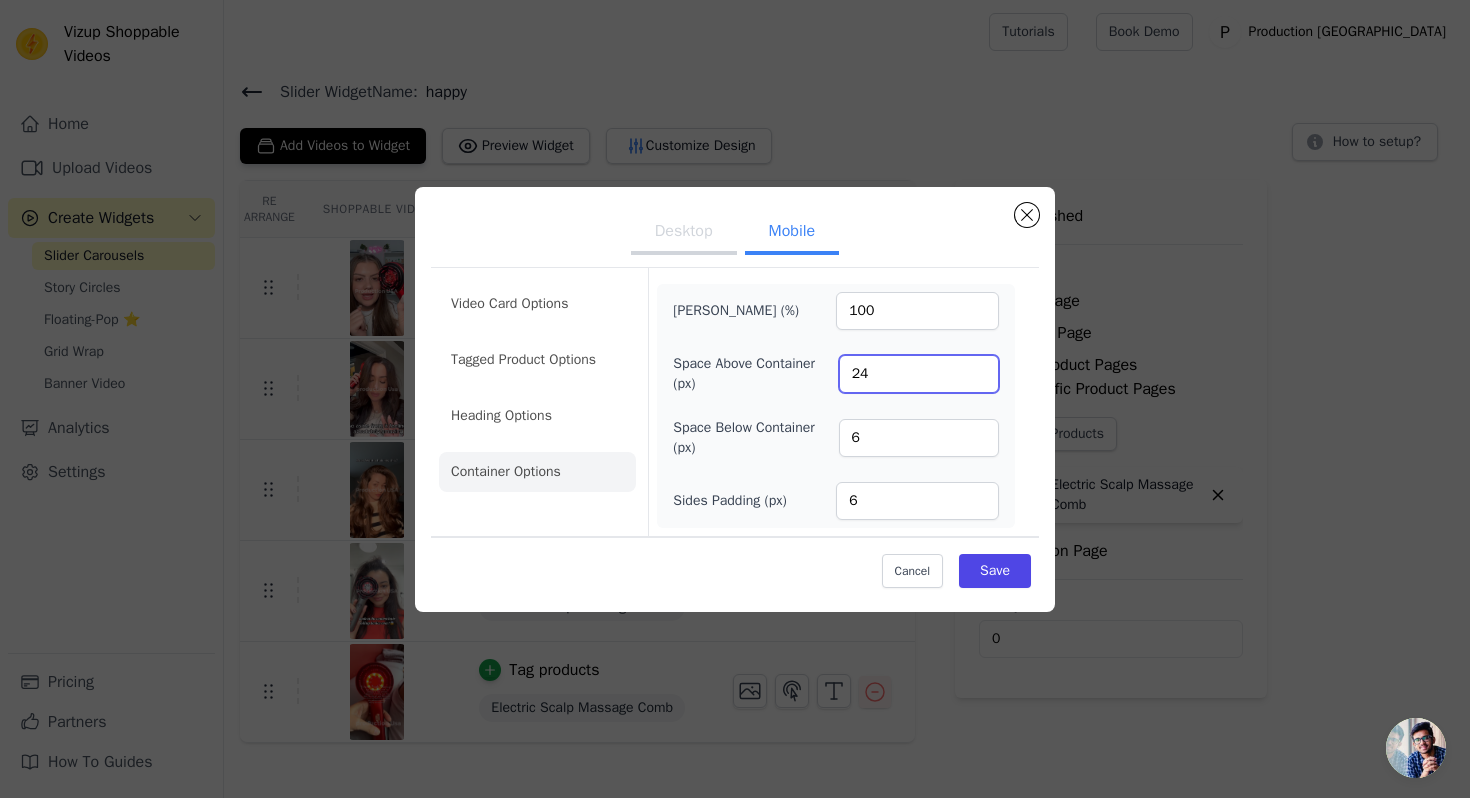 click on "24" at bounding box center (919, 374) 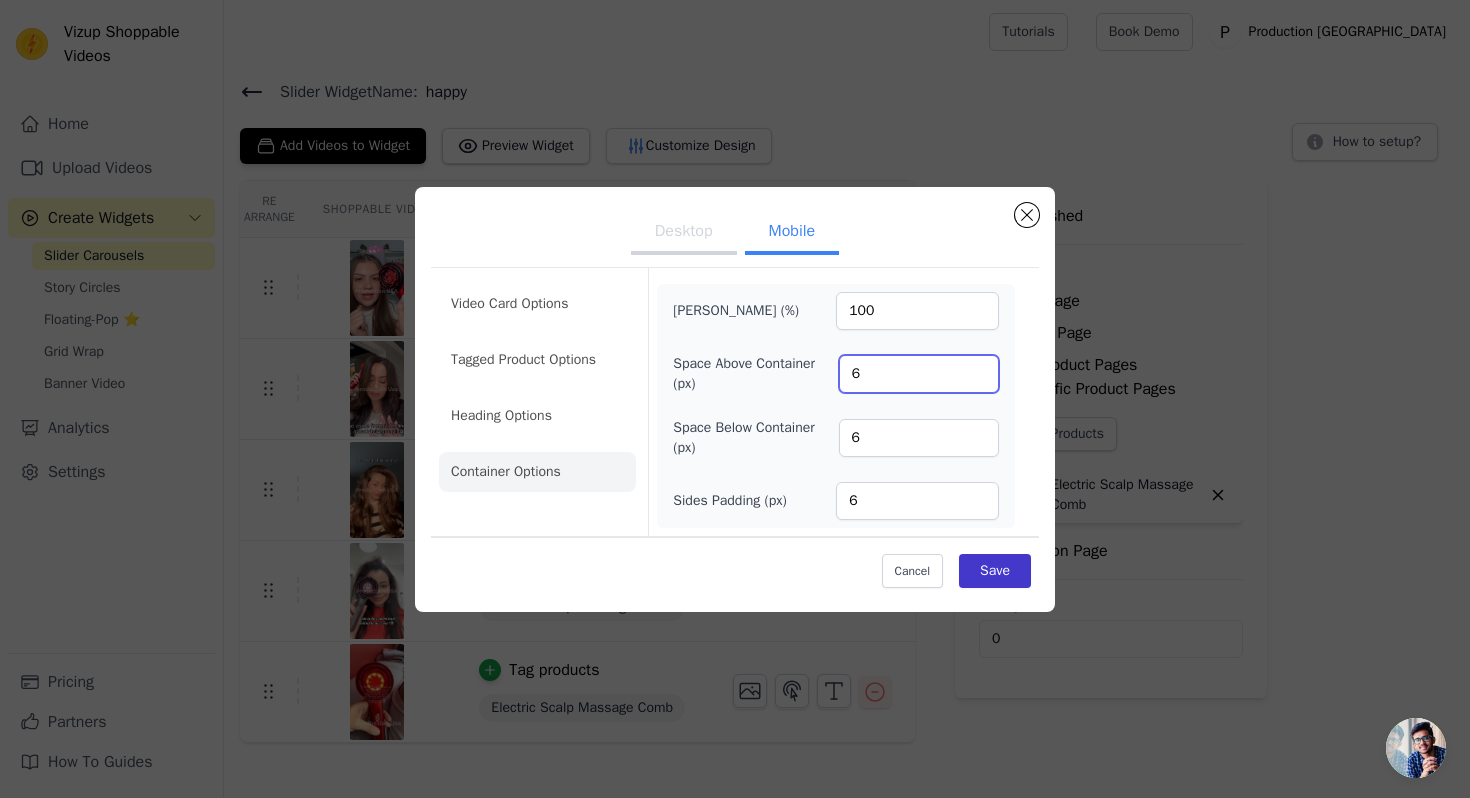 type on "6" 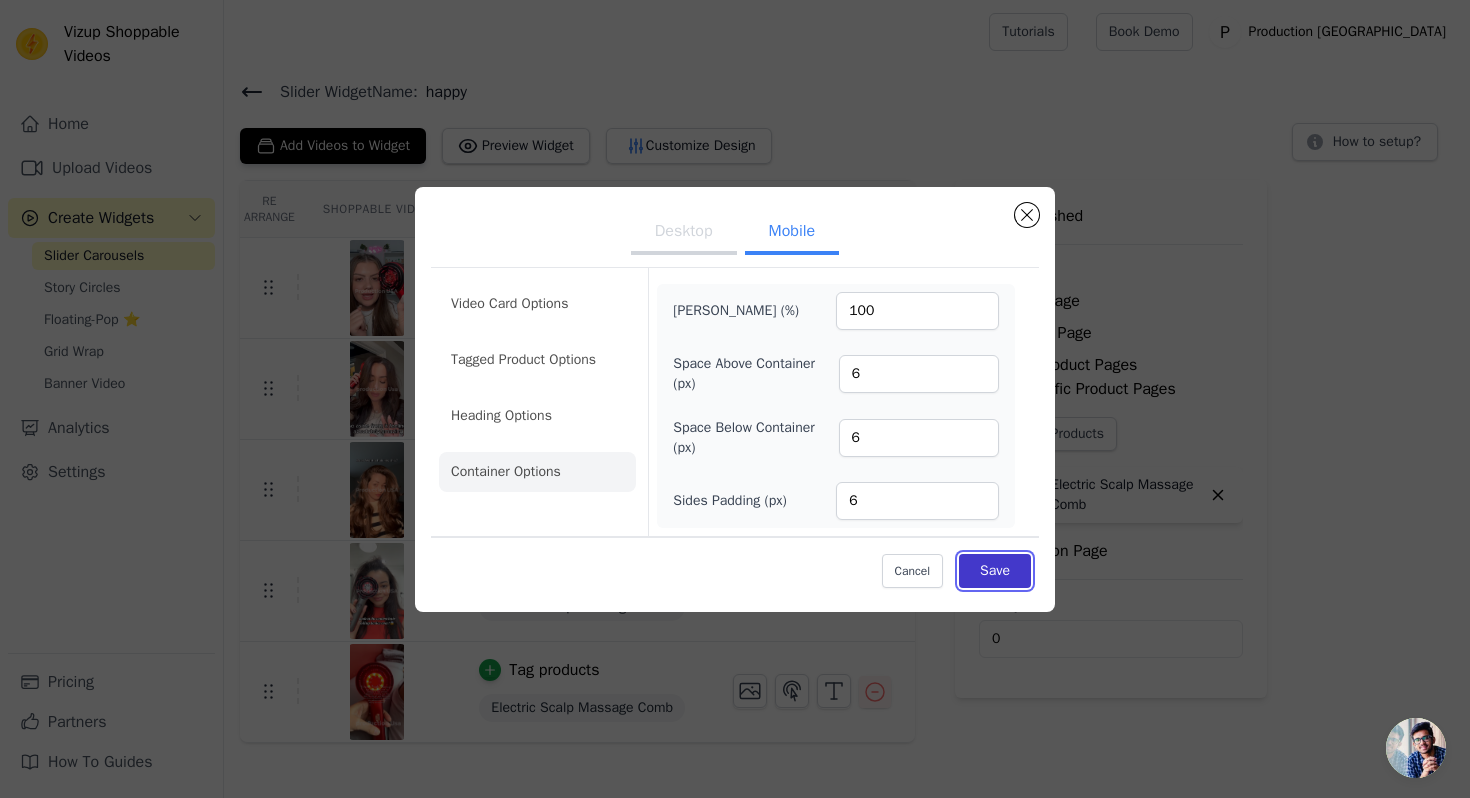 click on "Save" at bounding box center [995, 571] 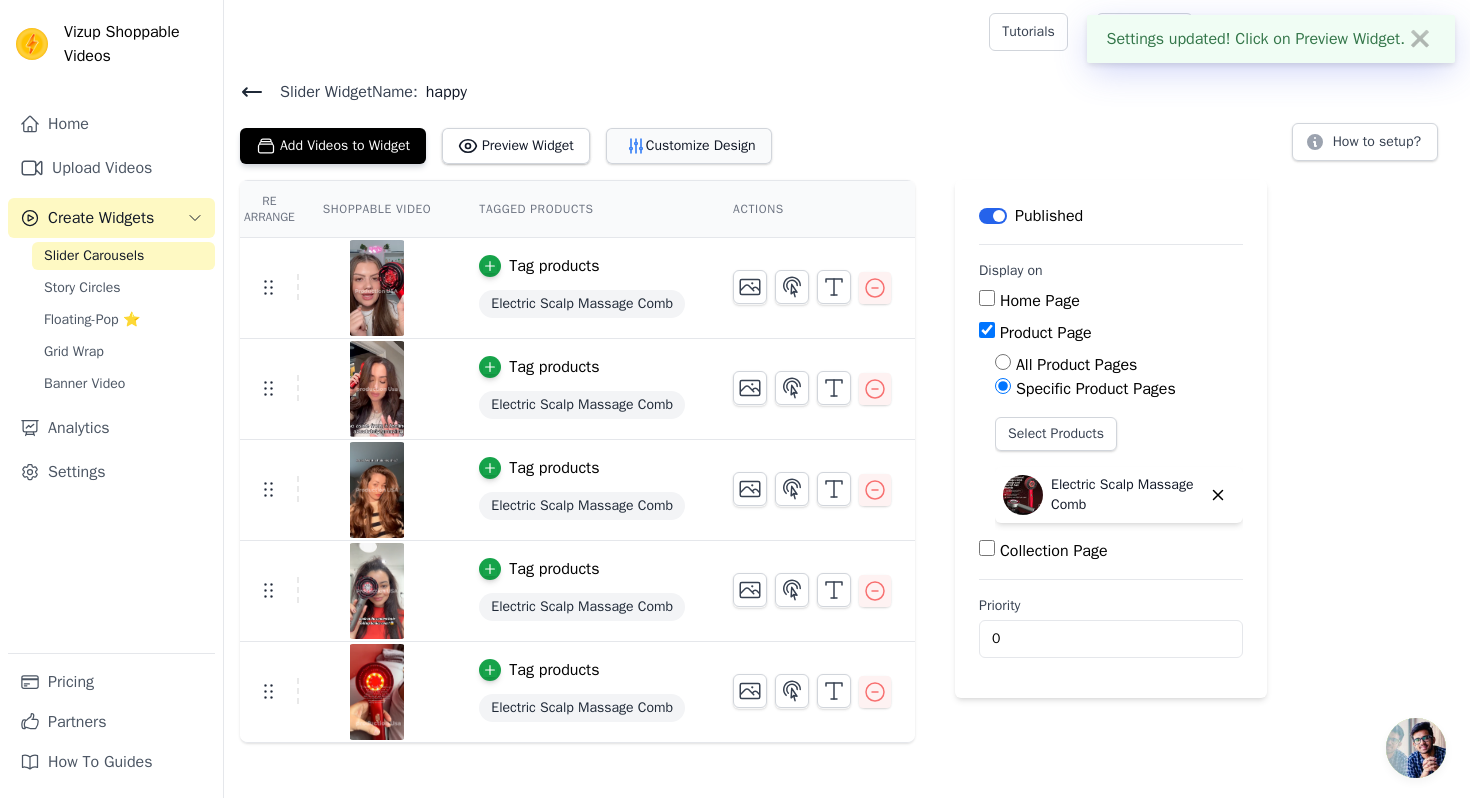 click on "Customize Design" at bounding box center (689, 146) 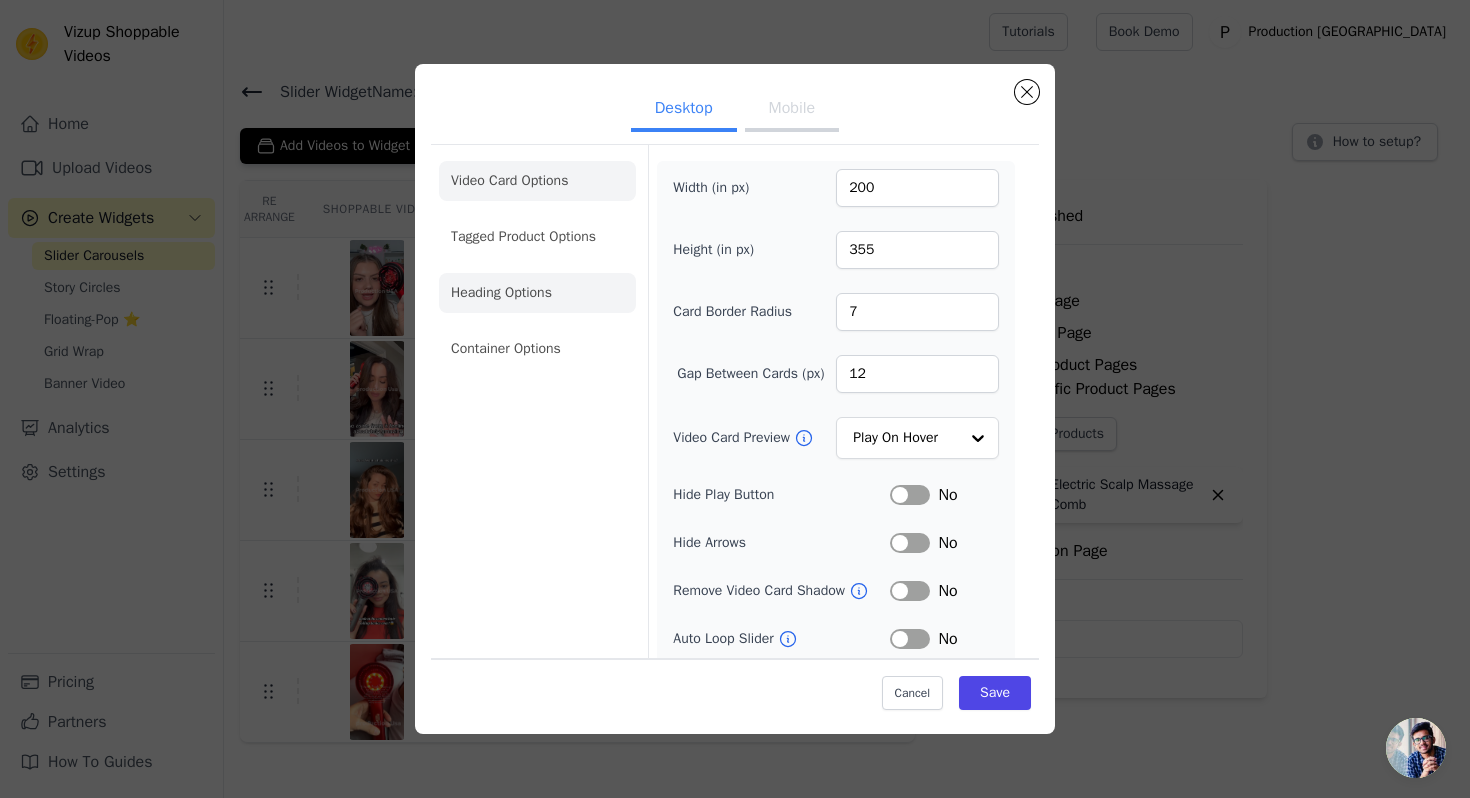 click on "Heading Options" 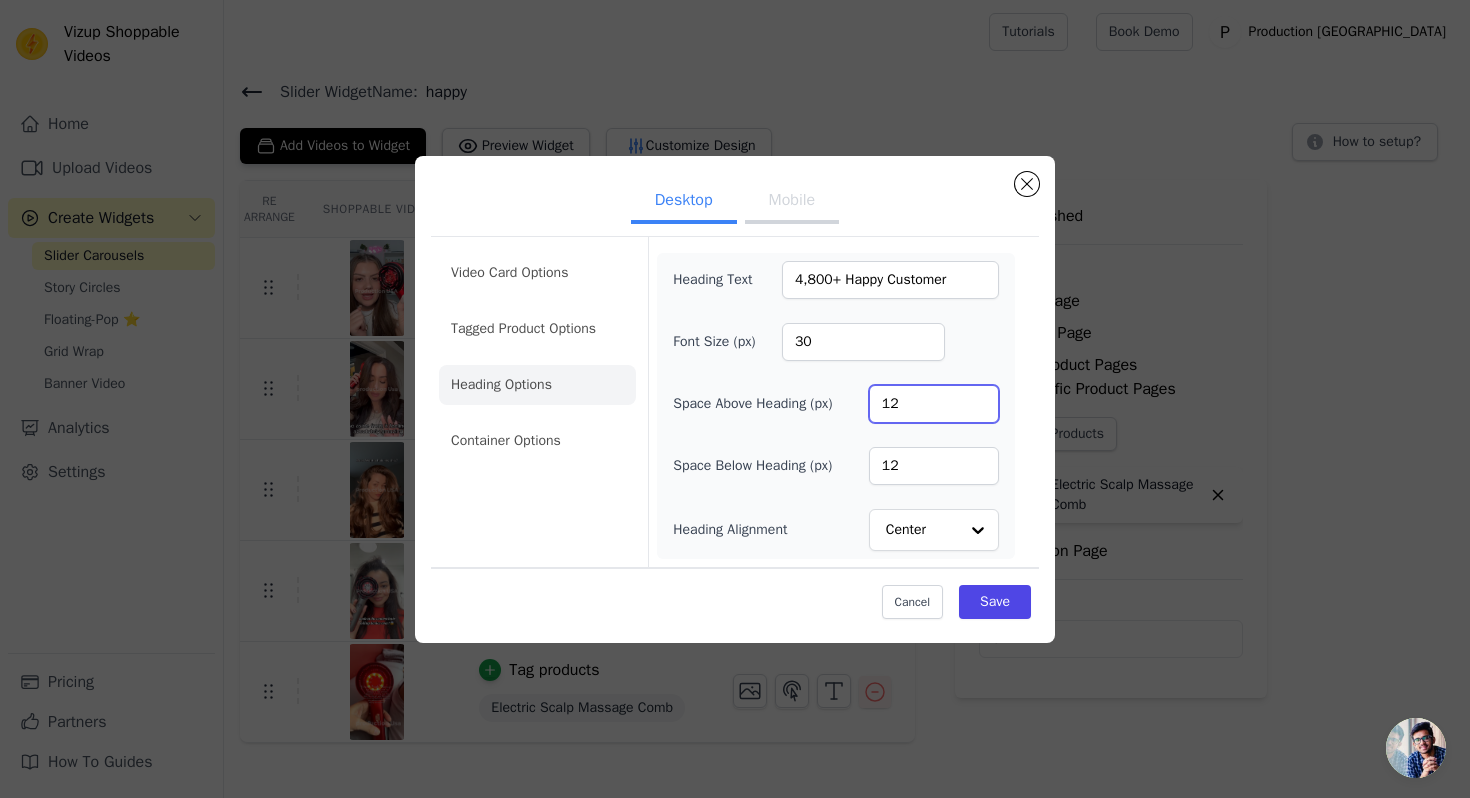 click on "12" at bounding box center (934, 404) 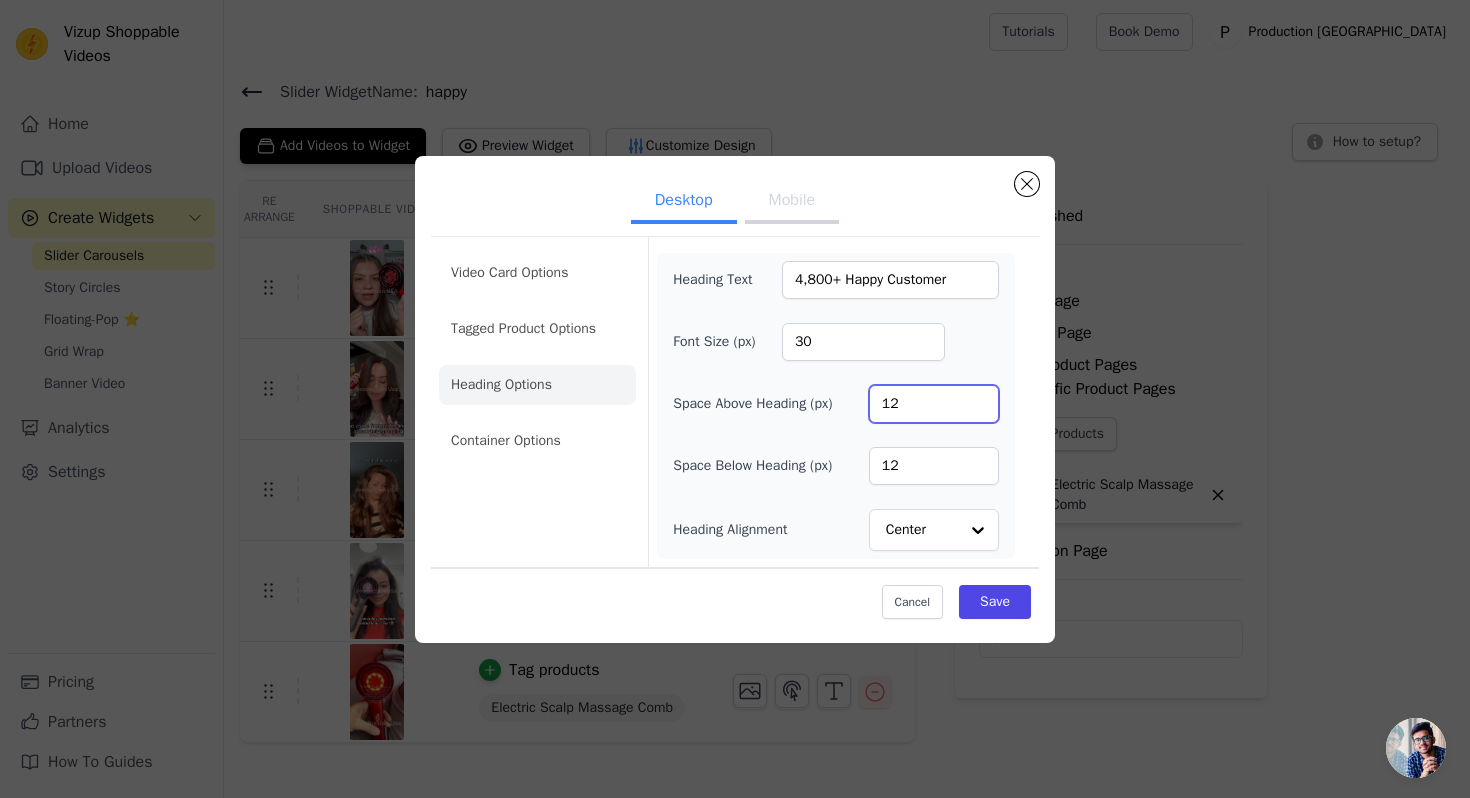 click on "12" at bounding box center [934, 404] 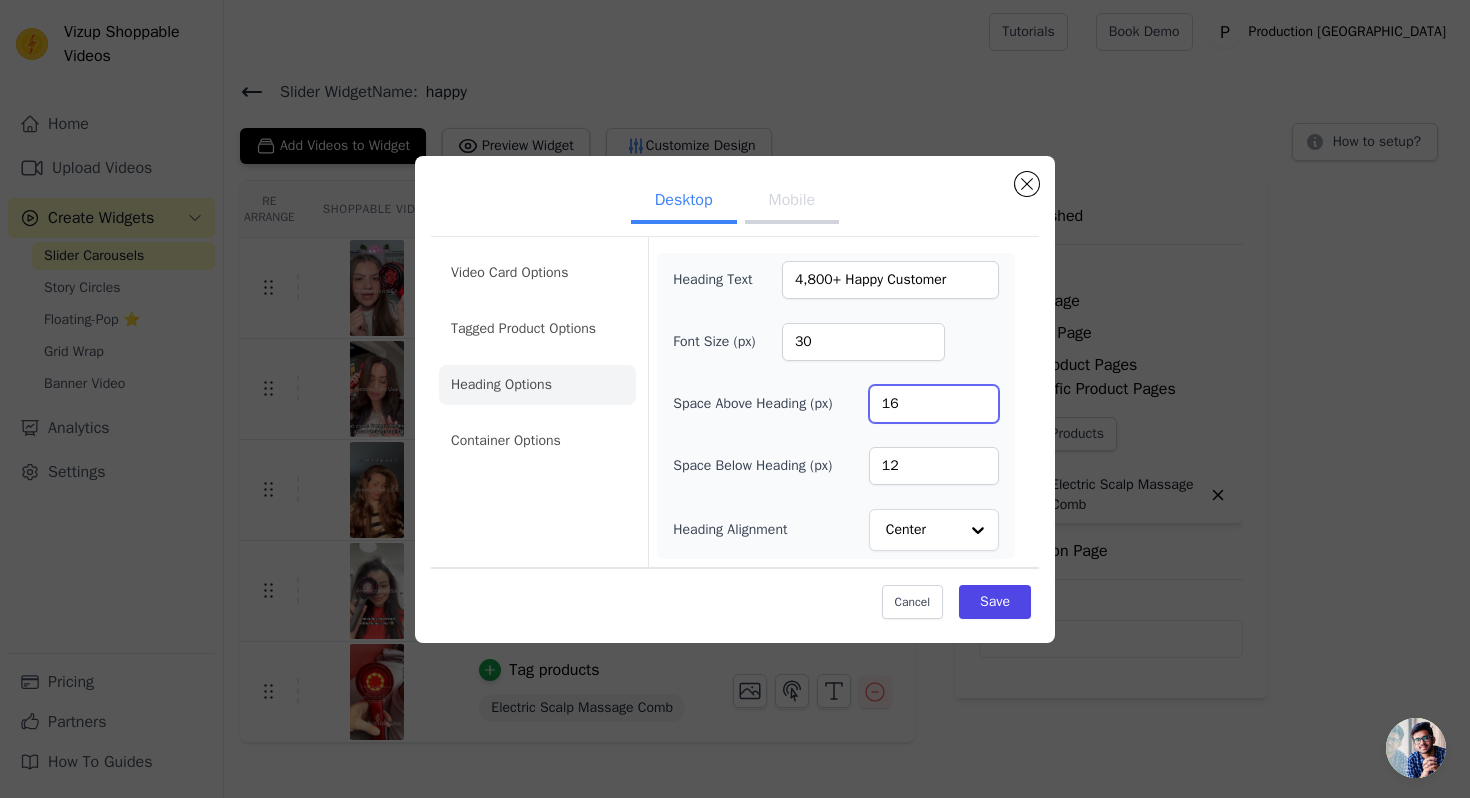type on "16" 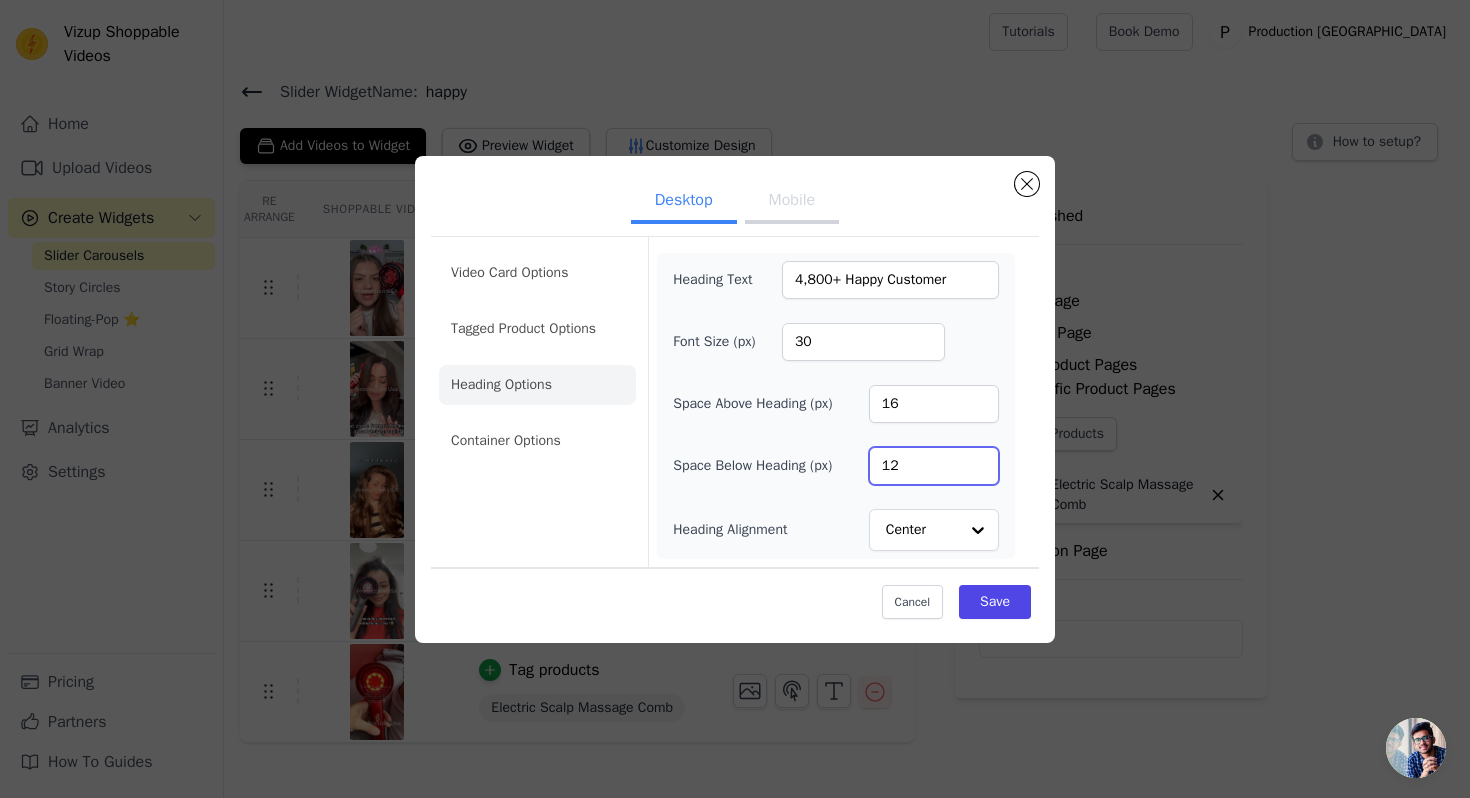 click on "12" at bounding box center [934, 466] 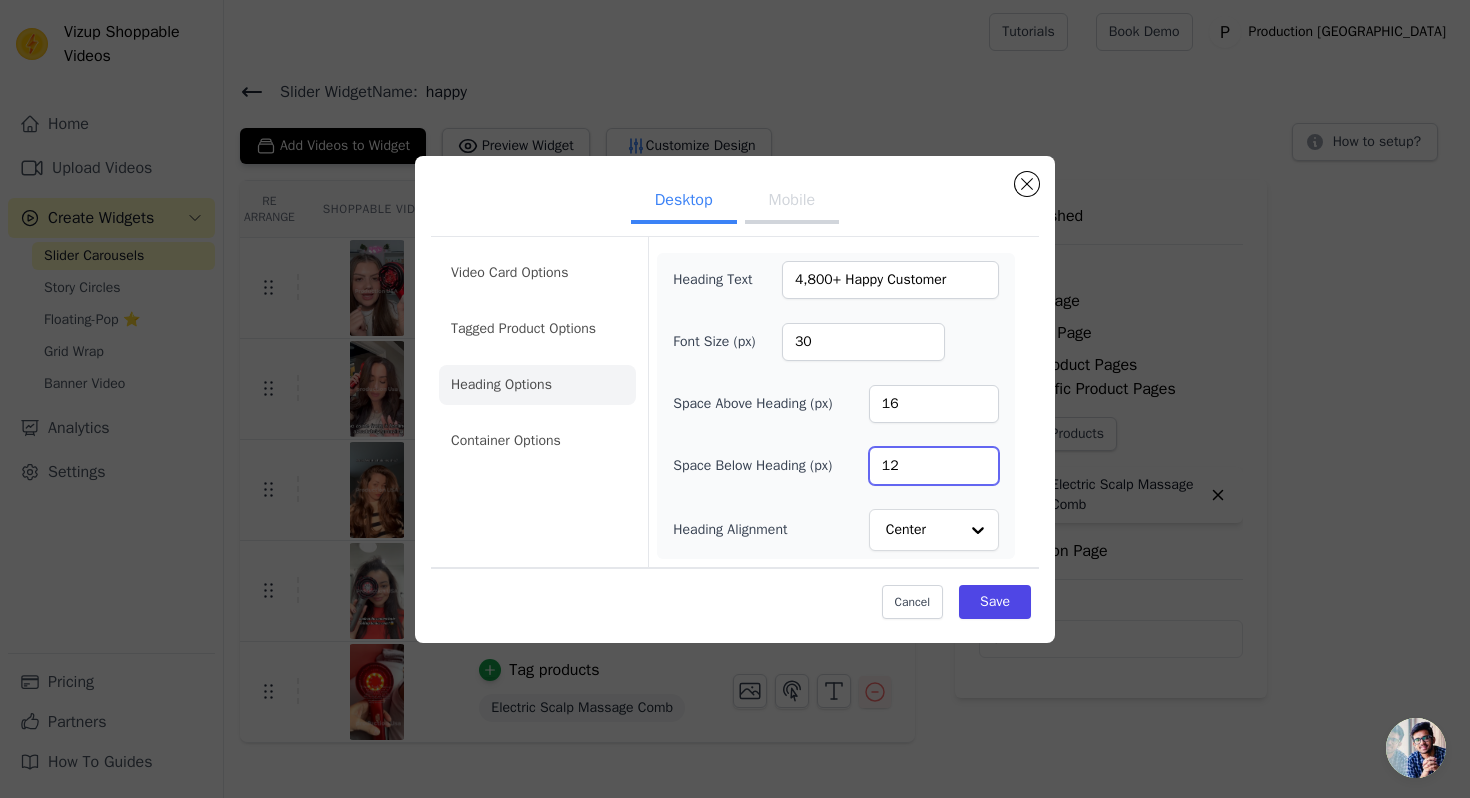 type on "1" 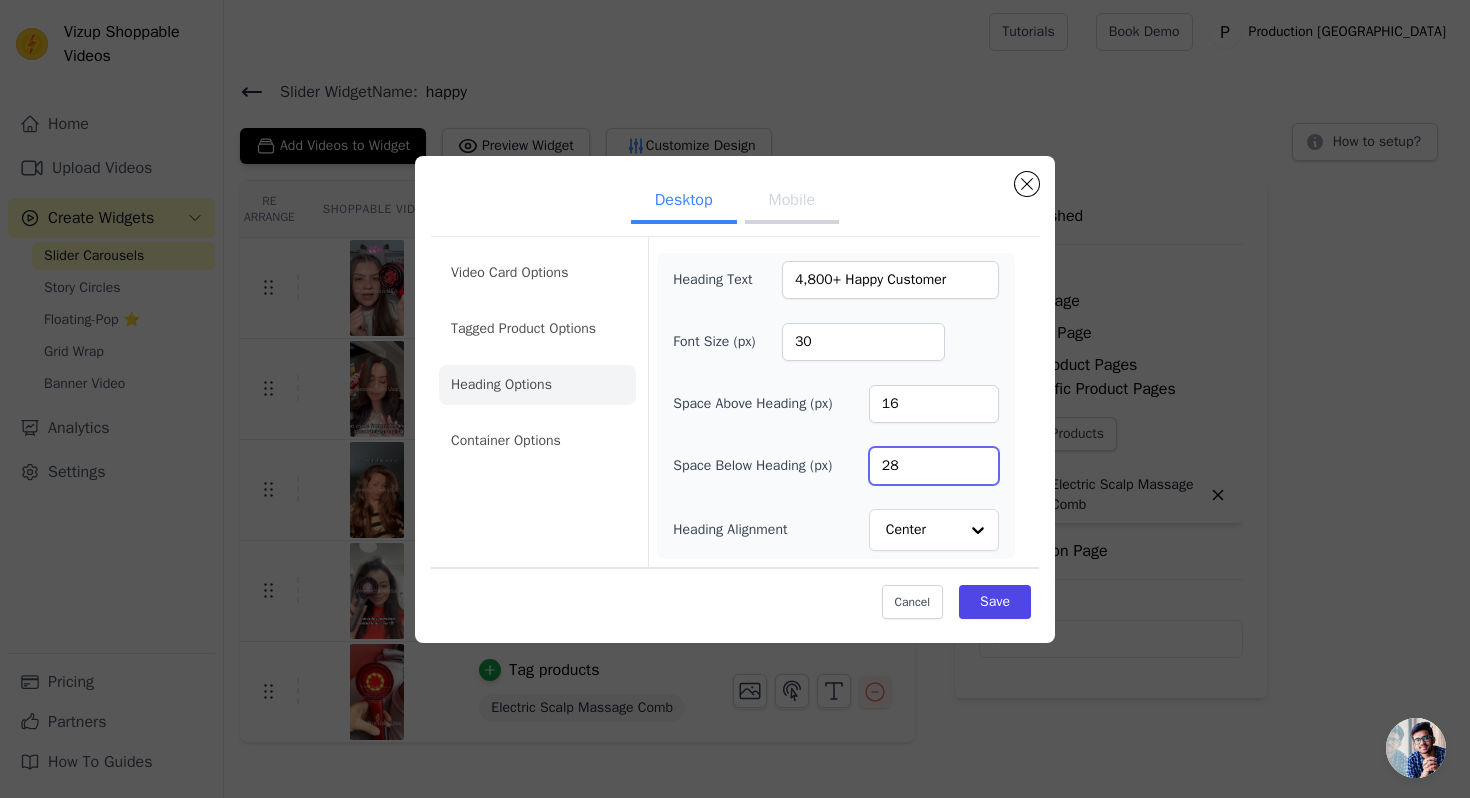 type on "28" 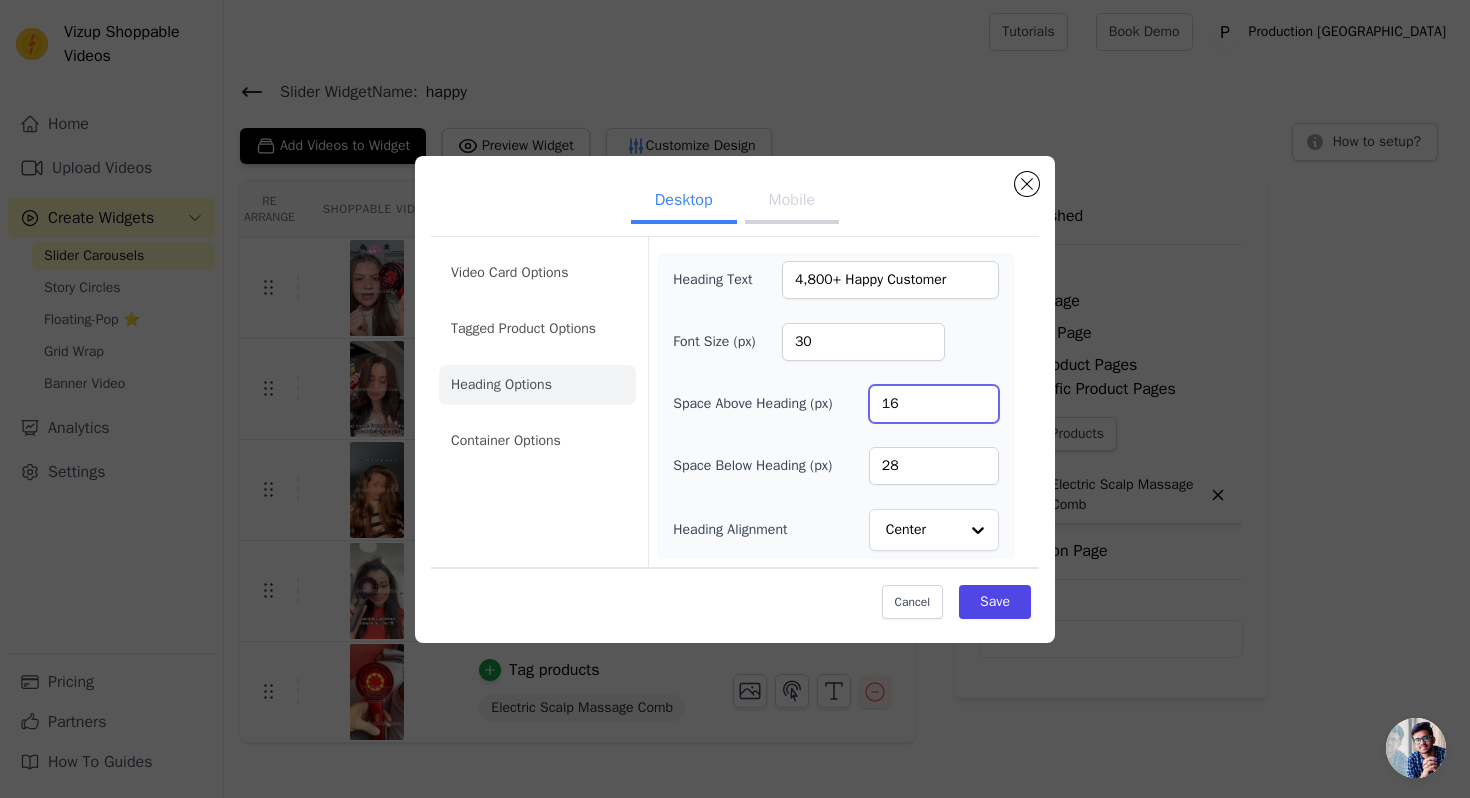 click on "16" at bounding box center (934, 404) 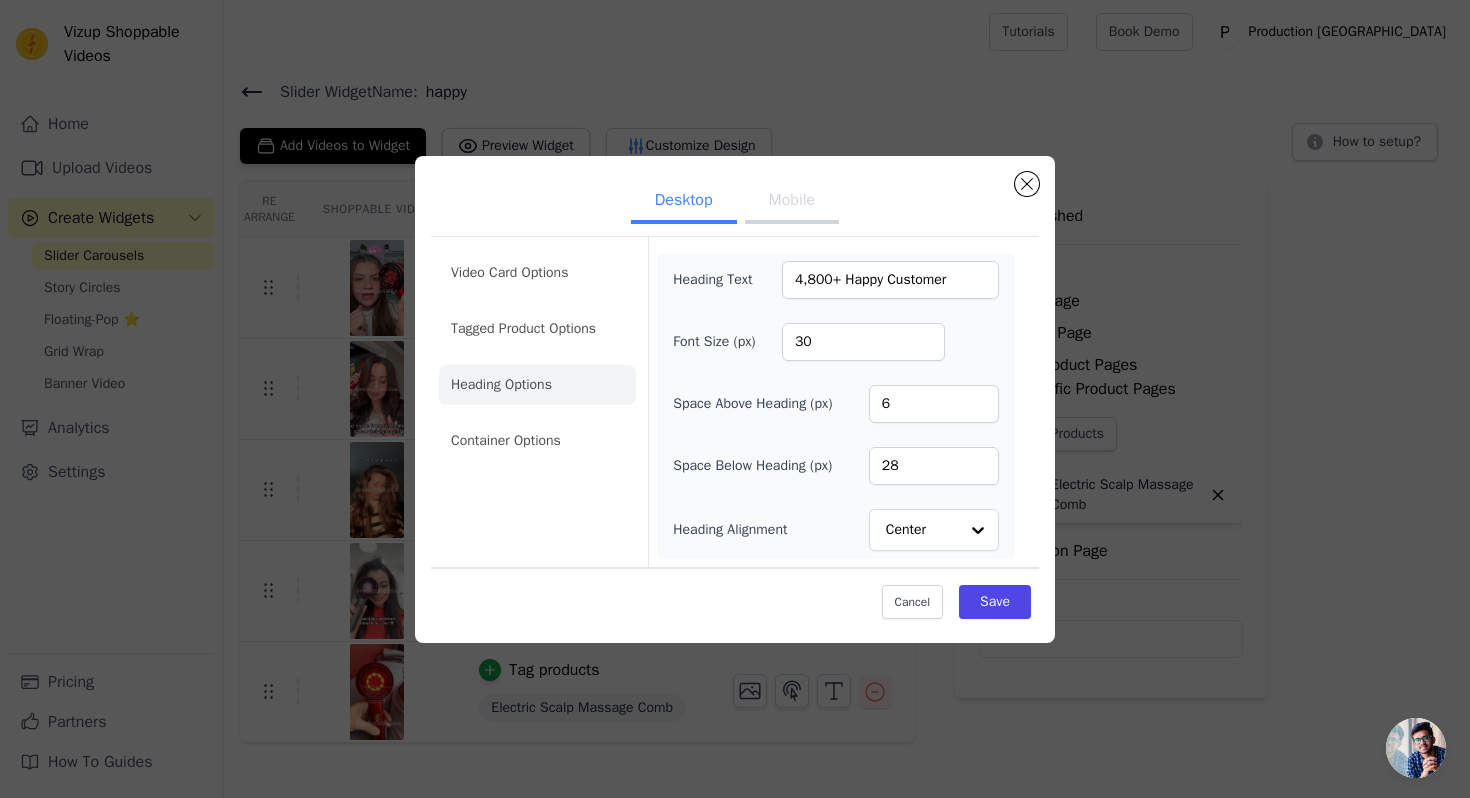 click on "Mobile" at bounding box center (792, 202) 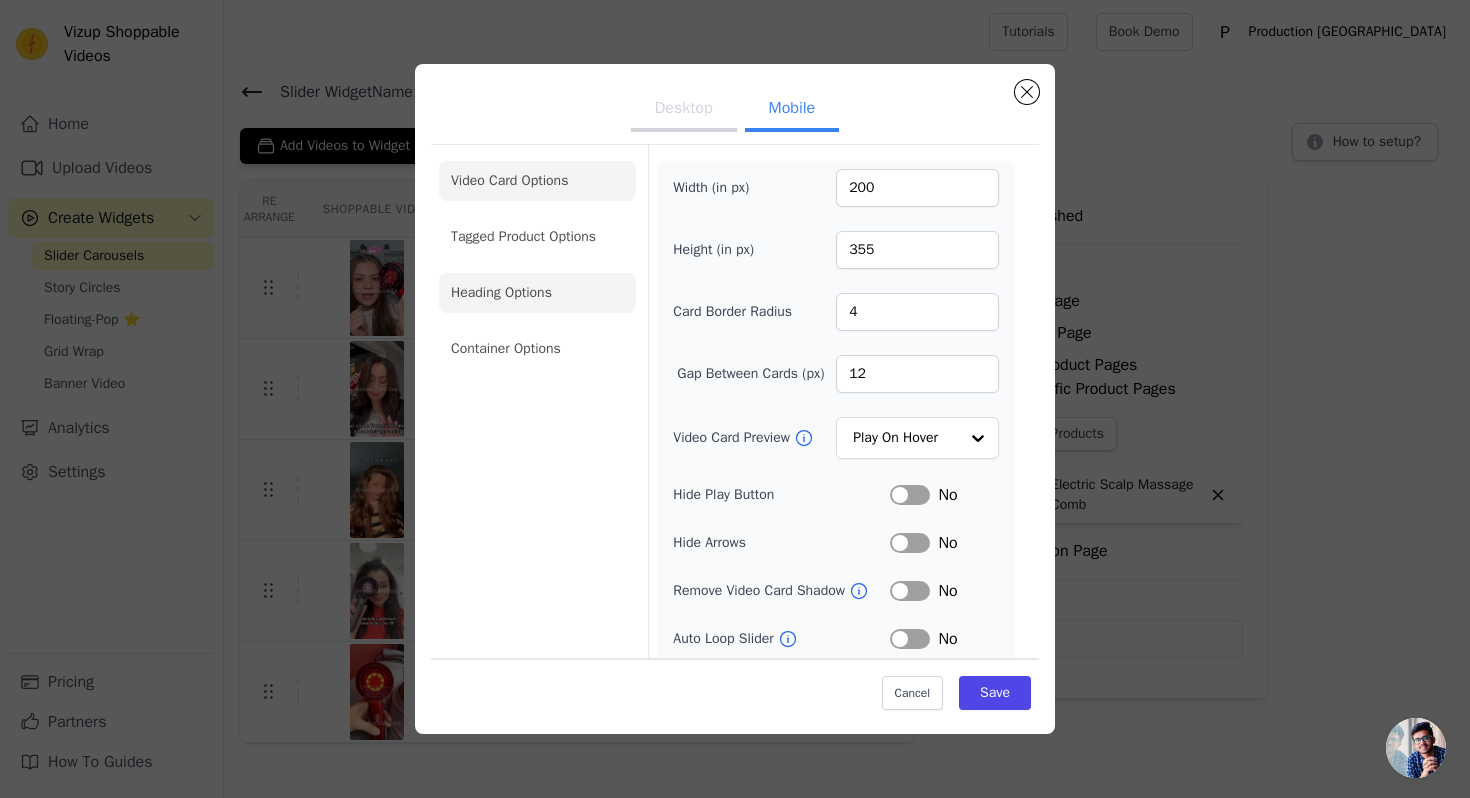 click on "Heading Options" 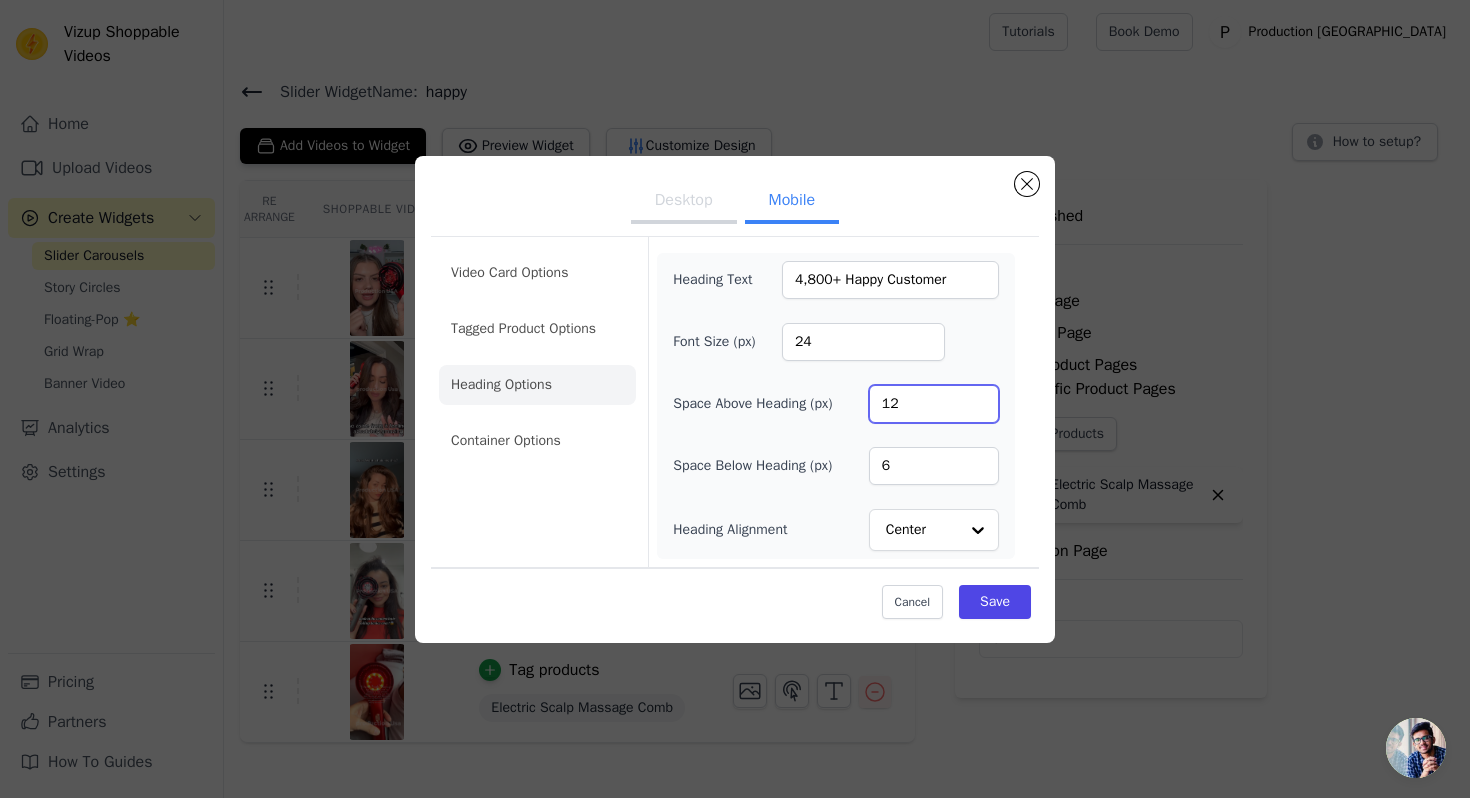 click on "12" at bounding box center [934, 404] 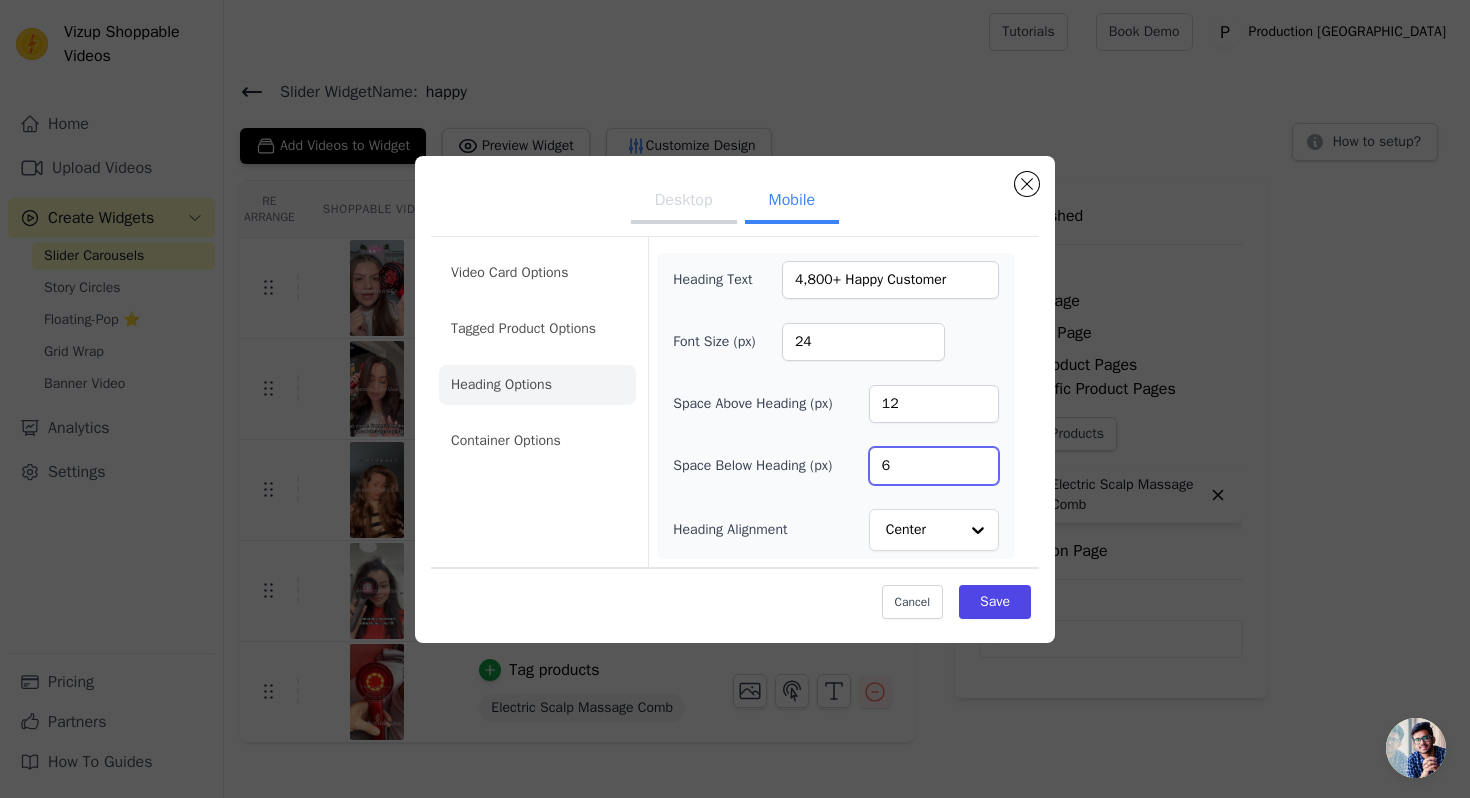 click on "6" at bounding box center [934, 466] 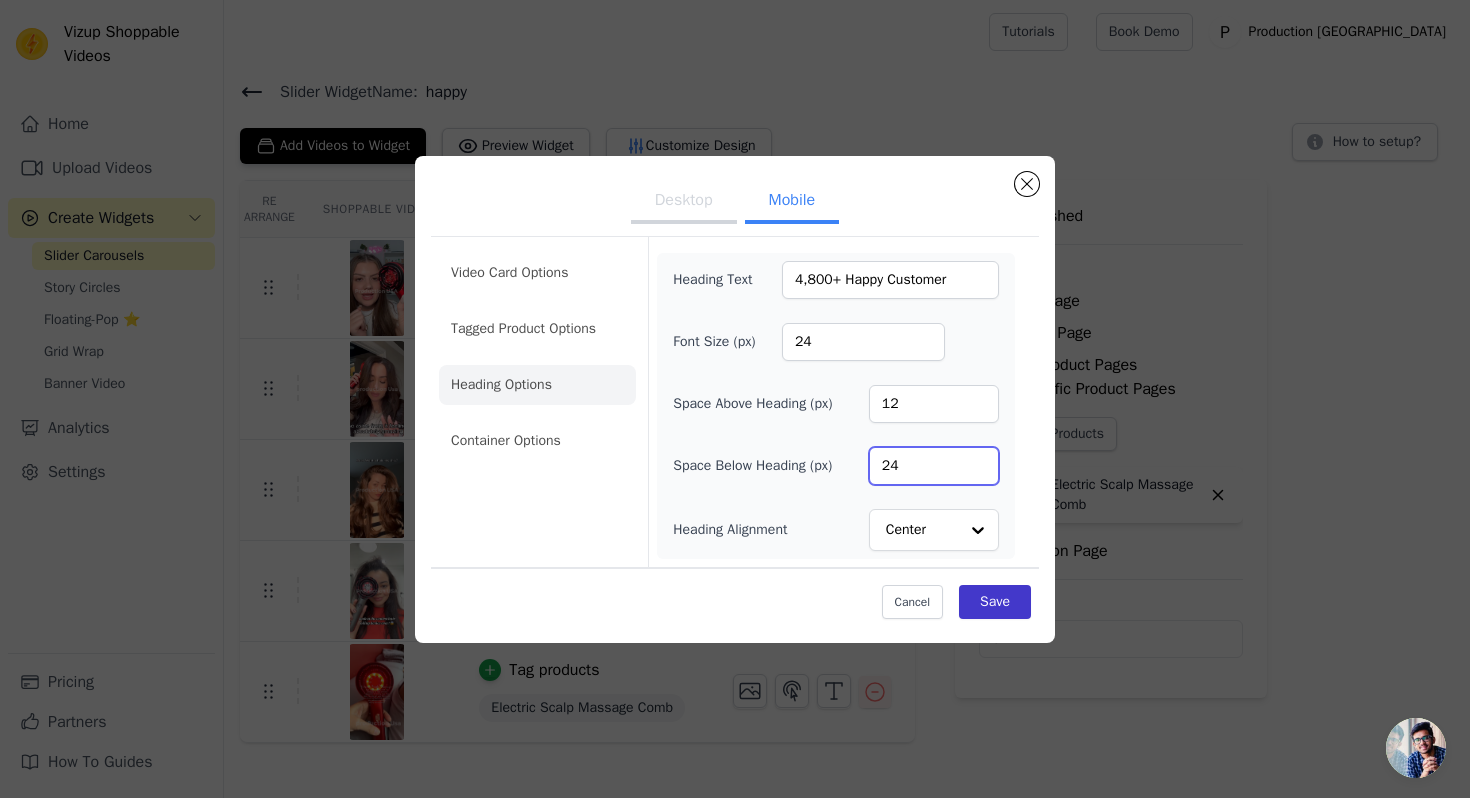 type on "24" 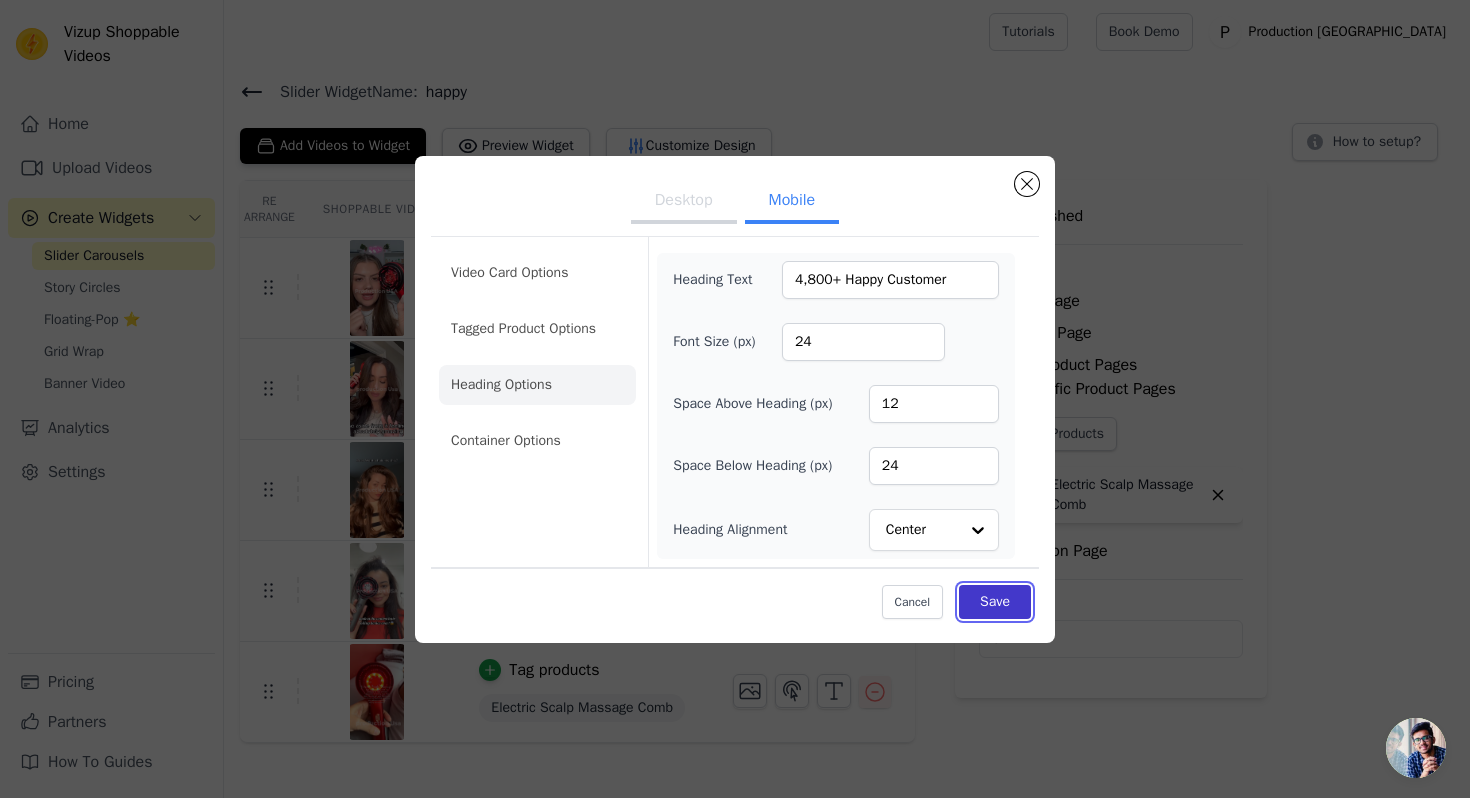 click on "Save" at bounding box center [995, 602] 